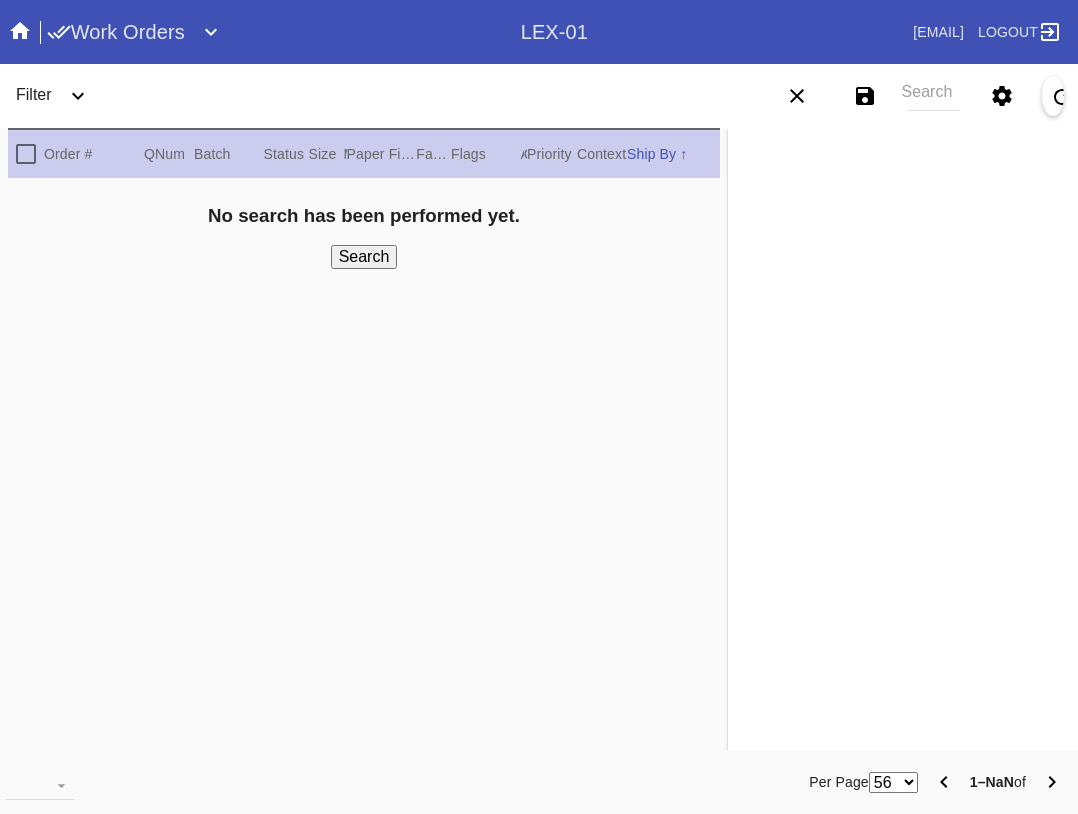 scroll, scrollTop: 0, scrollLeft: 0, axis: both 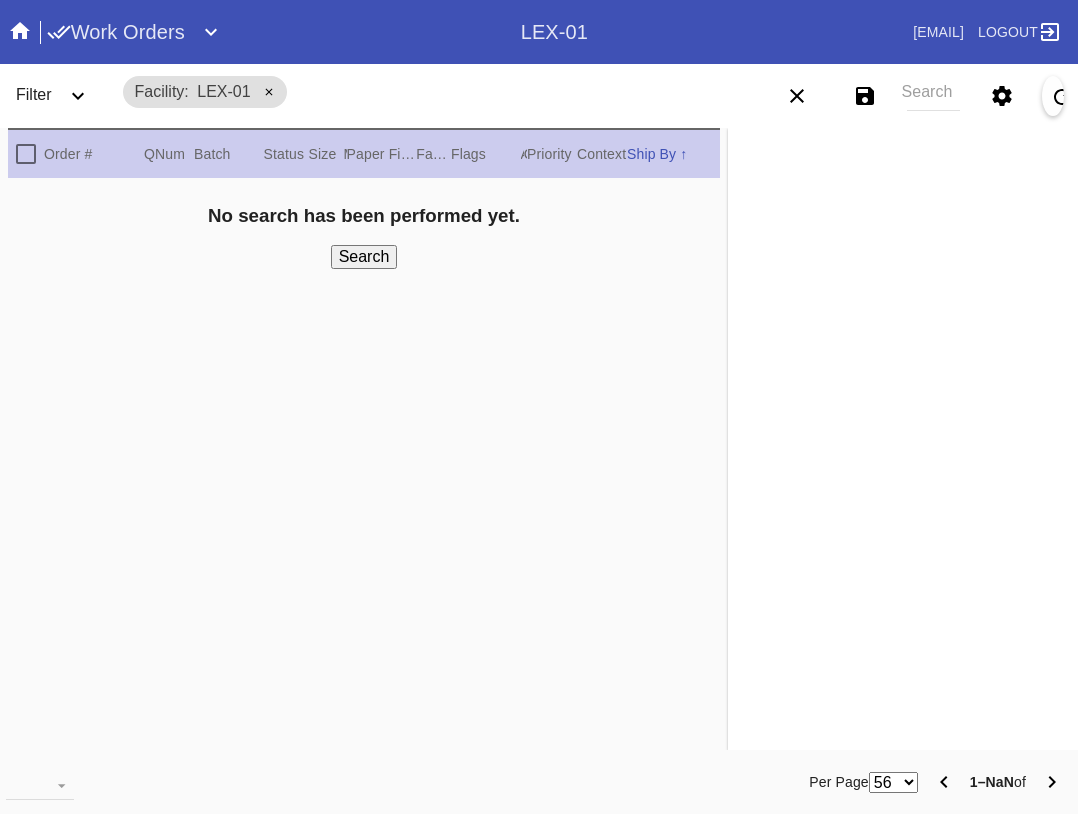 click on "Search" at bounding box center [933, 96] 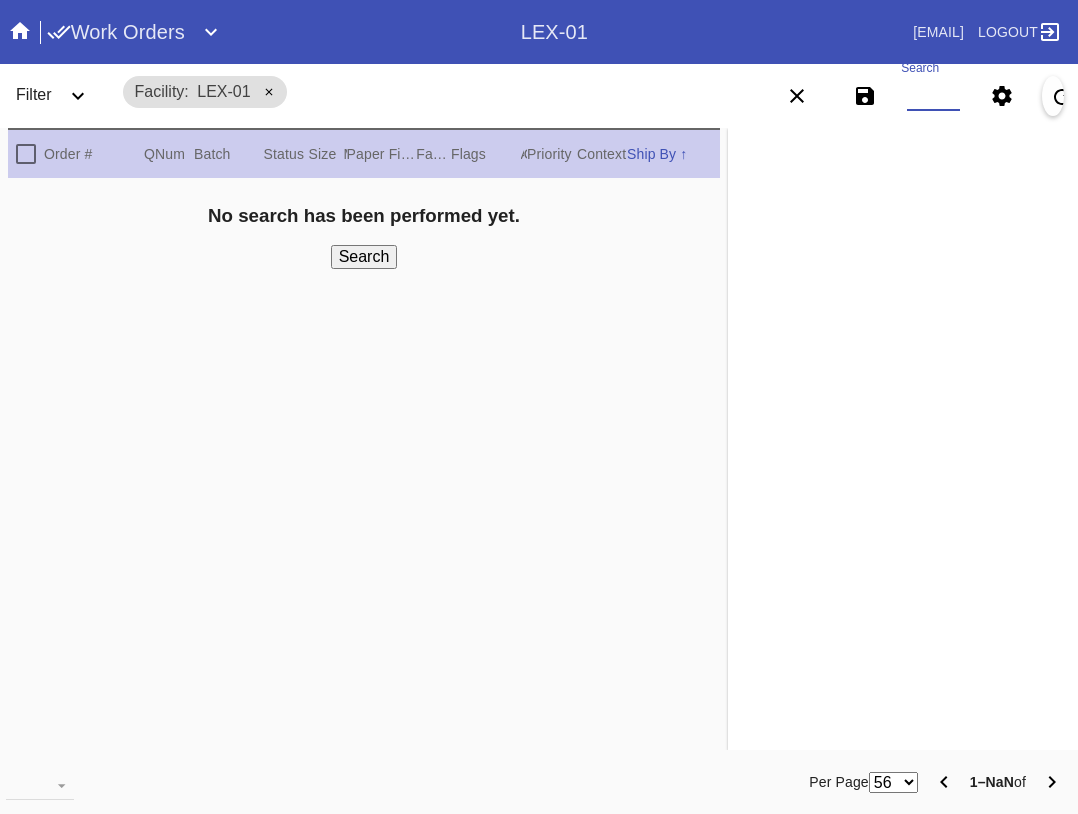 paste on "W366797827285669" 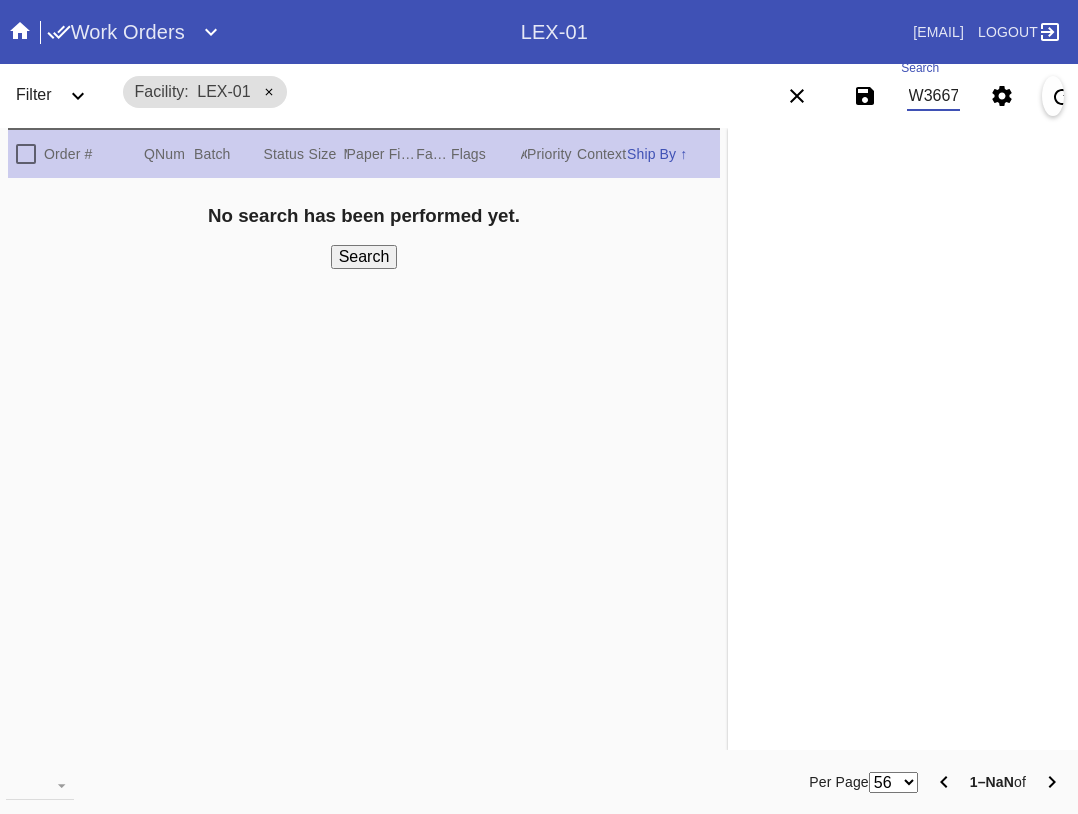 scroll, scrollTop: 0, scrollLeft: 99, axis: horizontal 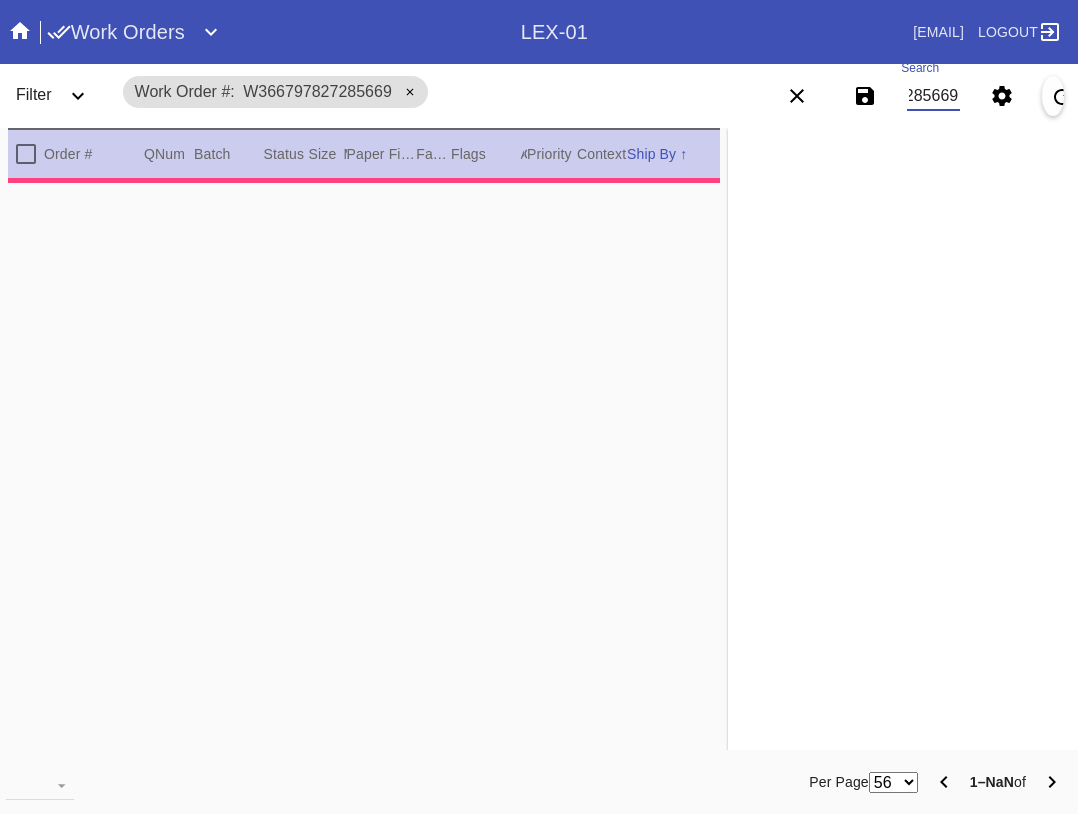 type on "2.0" 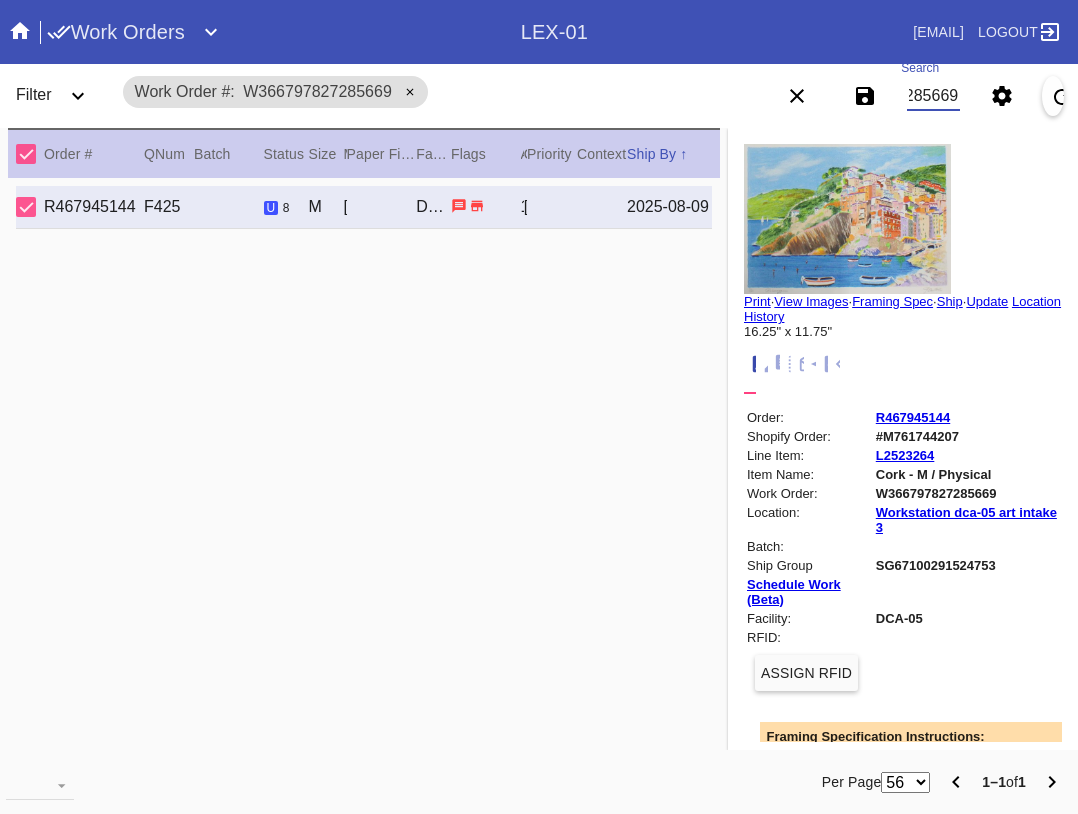 type on "W366797827285669" 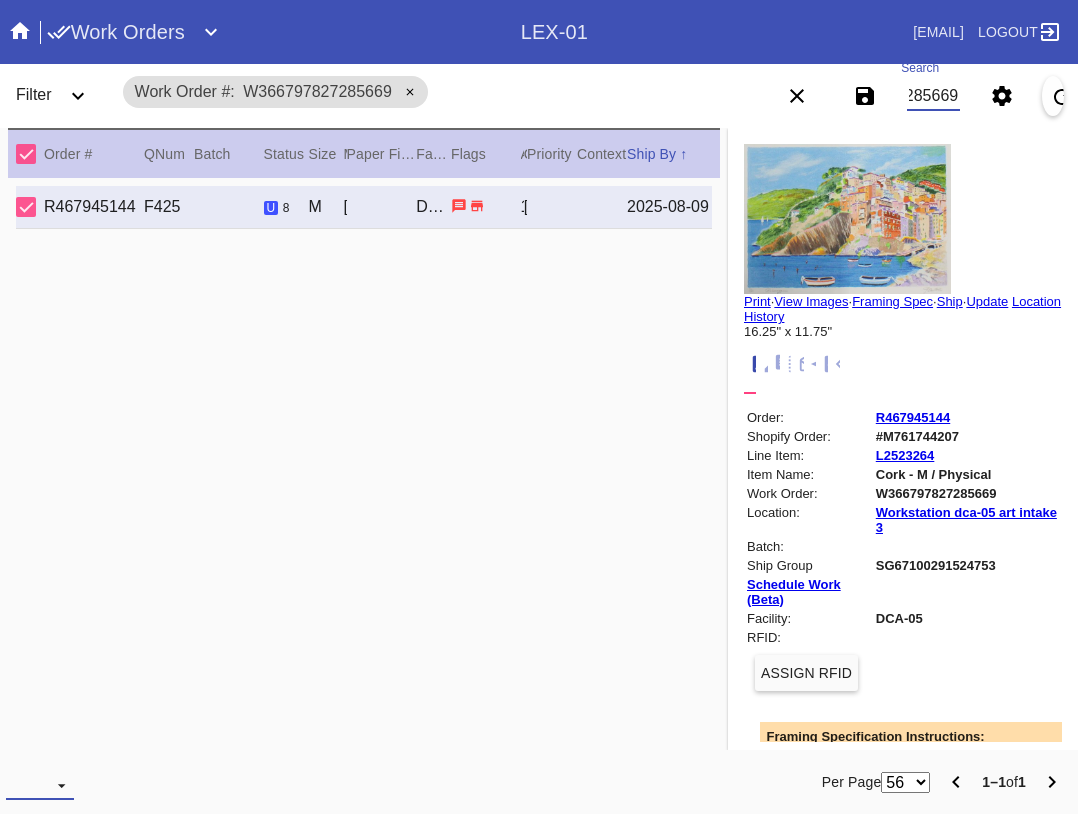click on "Download... Export Selected Items Print Work Orders Frame Labels Frame Labels v2 Mat Labels Moulding Plate Labels Acrylic Labels Foam Labels Foam Data Story Pockets Mini Story Pockets OMGA Data GUNNAR Data FastCAM Data" at bounding box center [40, 785] 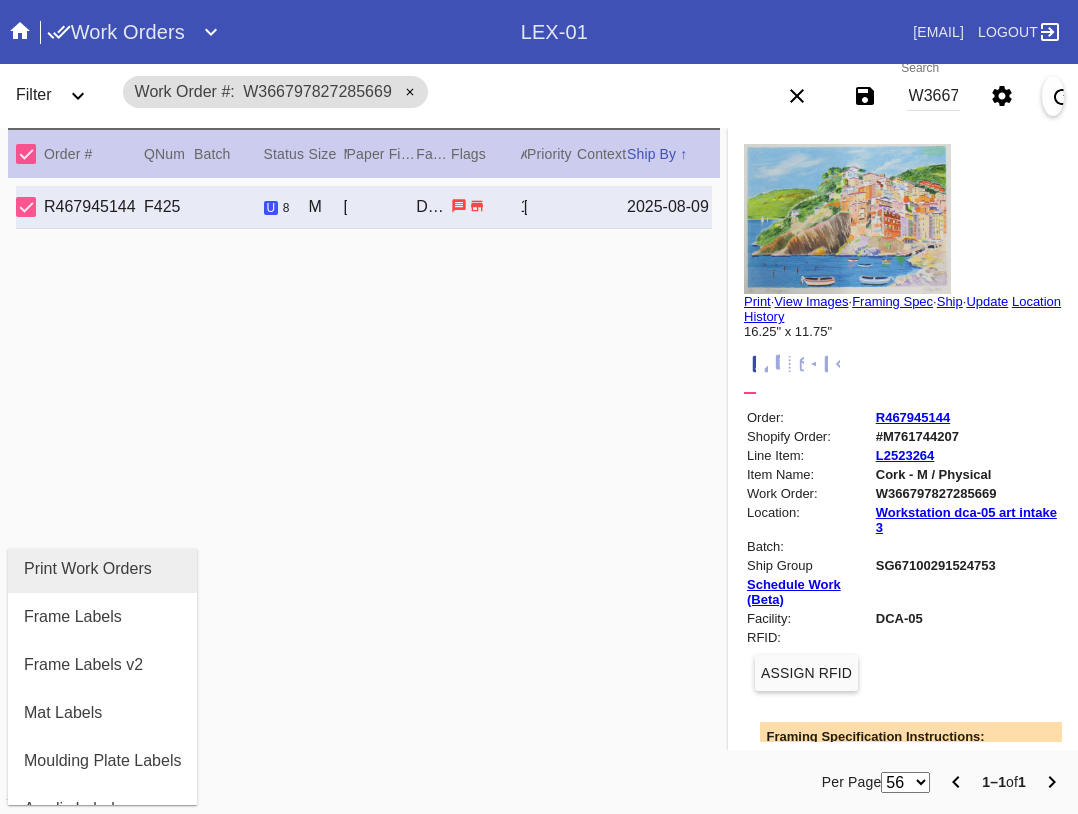 scroll, scrollTop: 200, scrollLeft: 0, axis: vertical 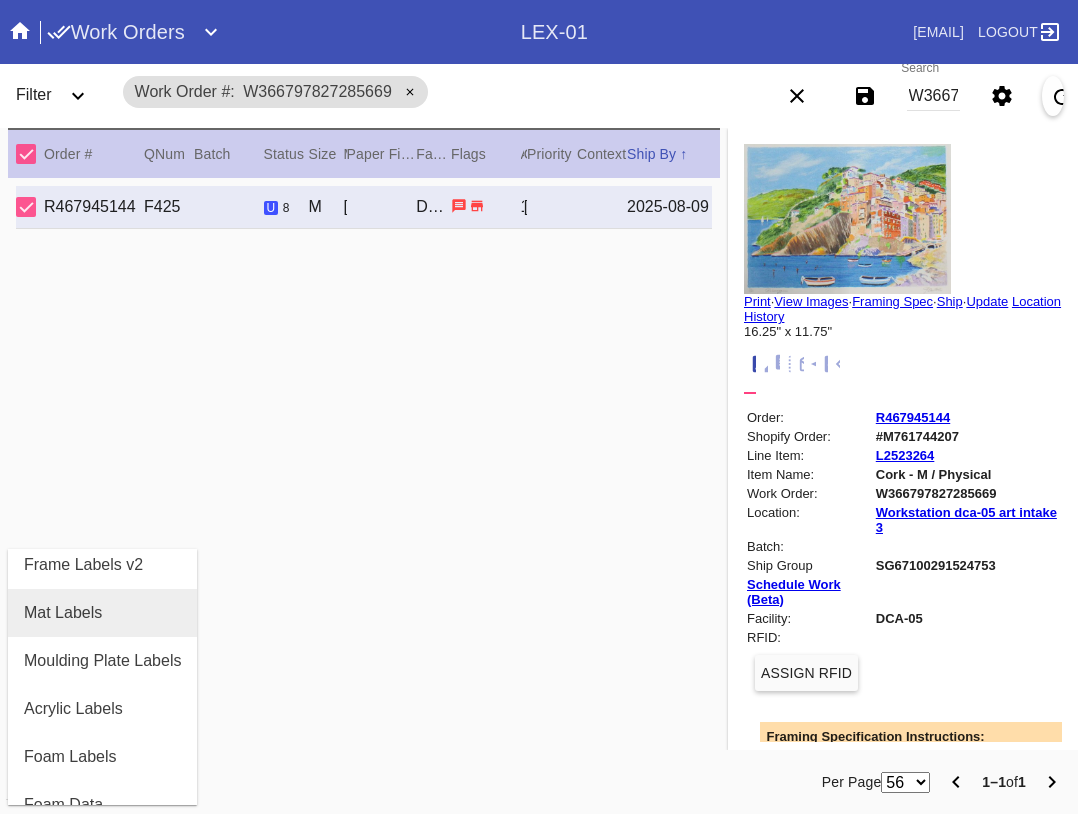 click on "Mat Labels" at bounding box center (102, 613) 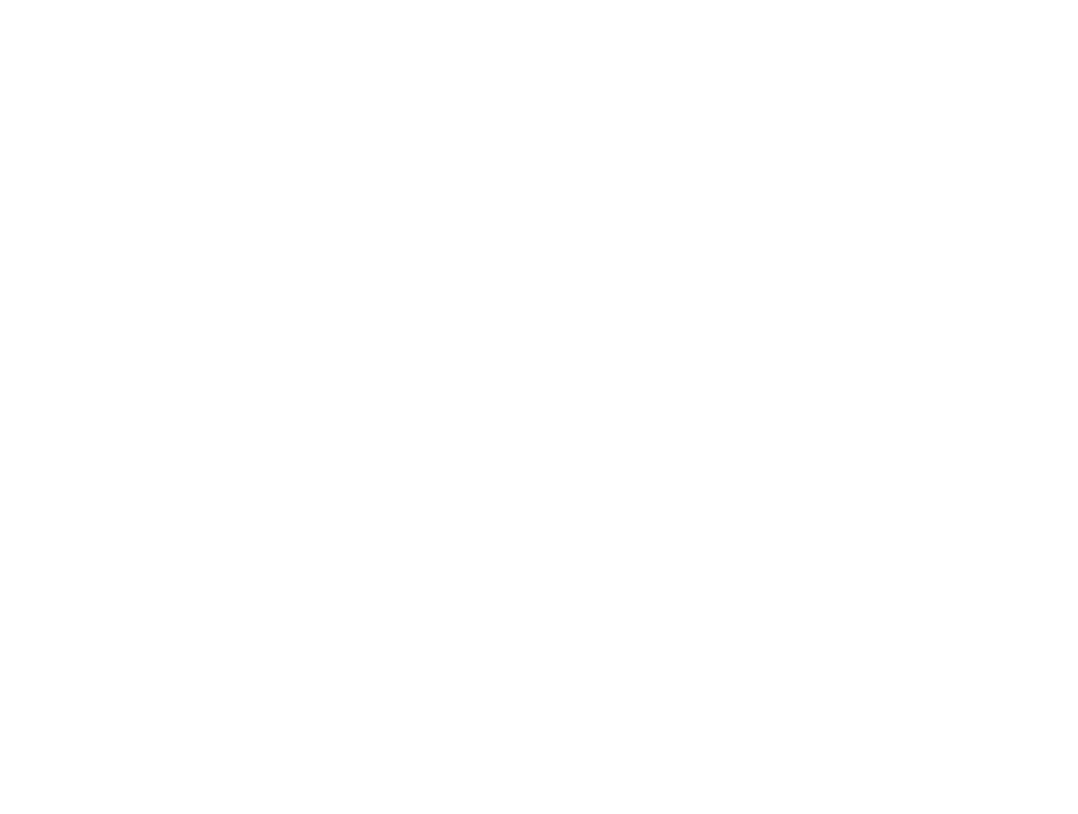 scroll, scrollTop: 0, scrollLeft: 0, axis: both 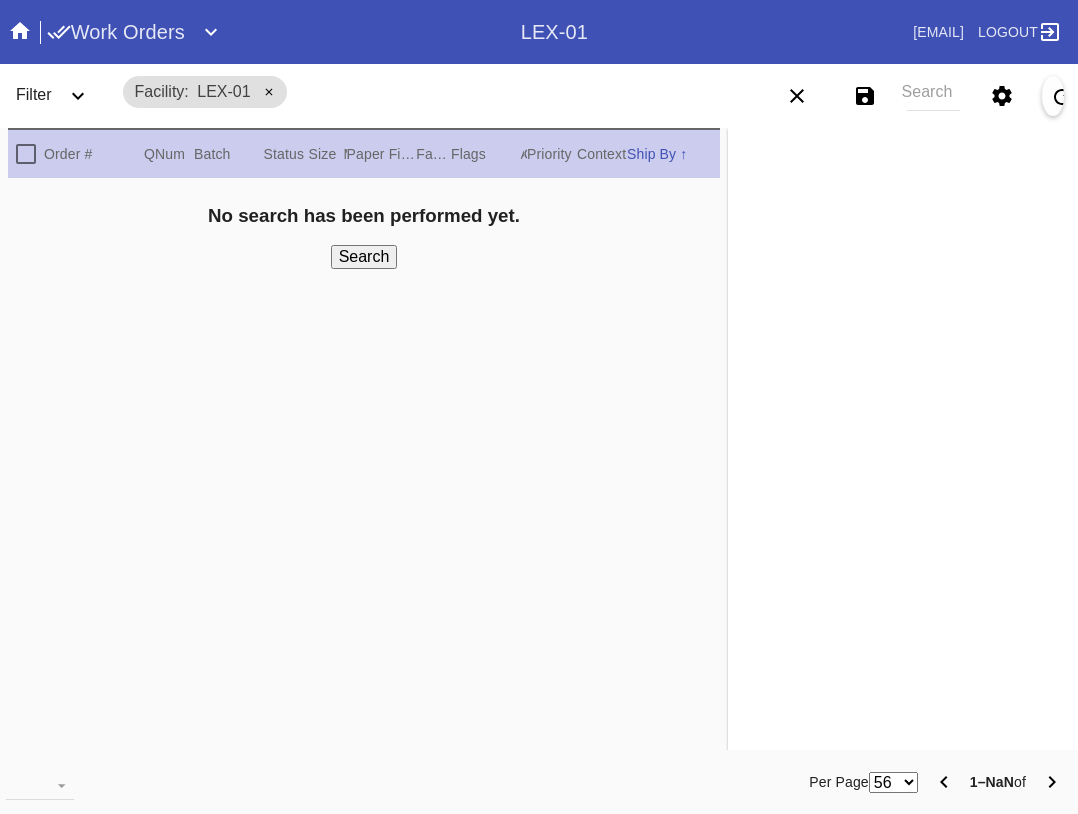 click 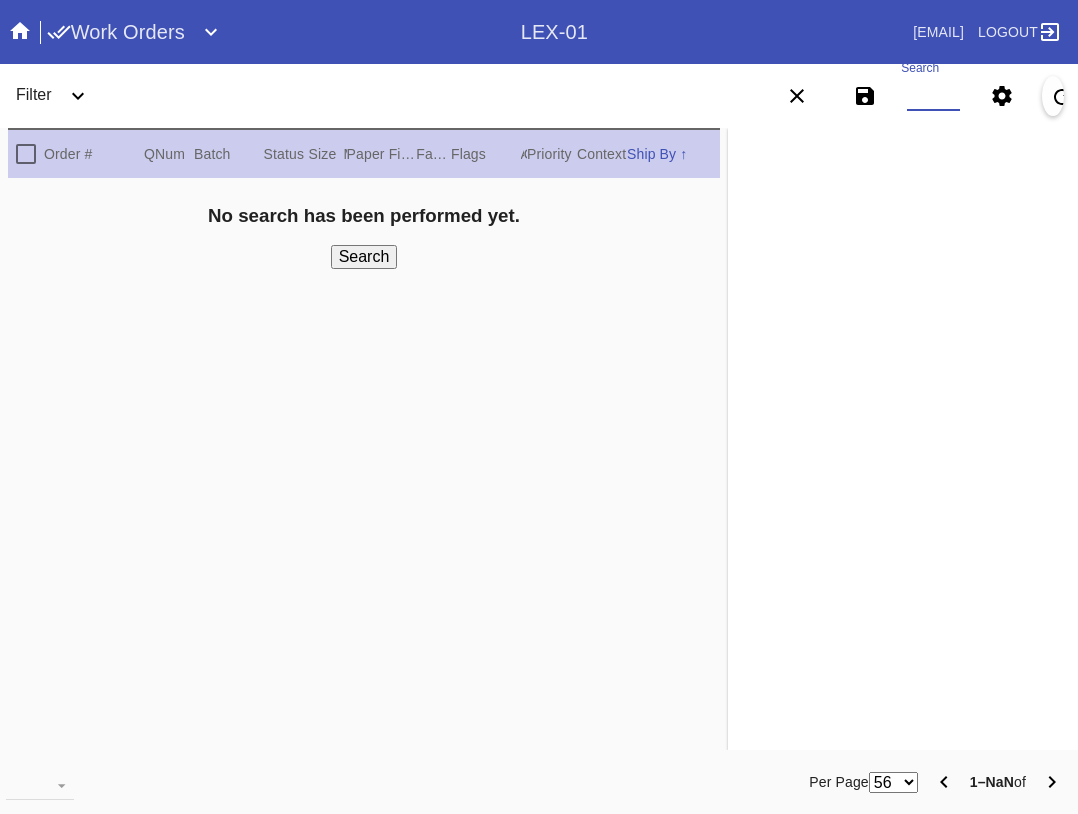 click on "Search" at bounding box center (933, 96) 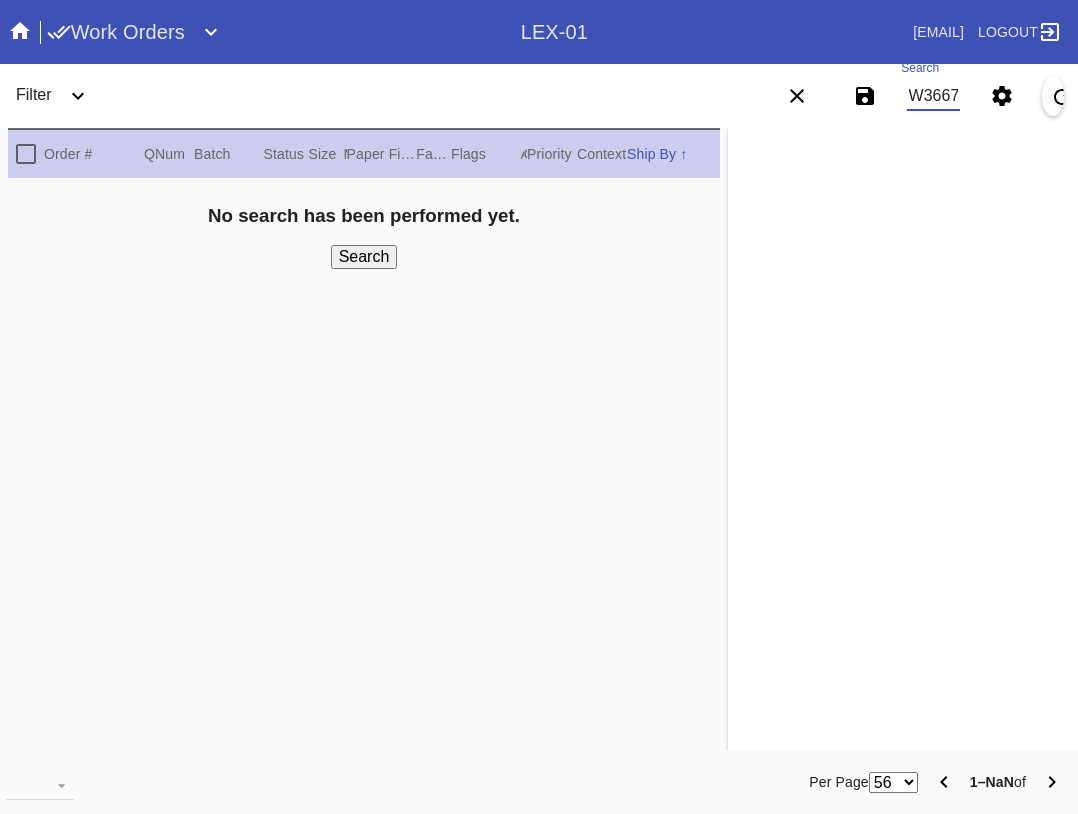 scroll, scrollTop: 0, scrollLeft: 1623, axis: horizontal 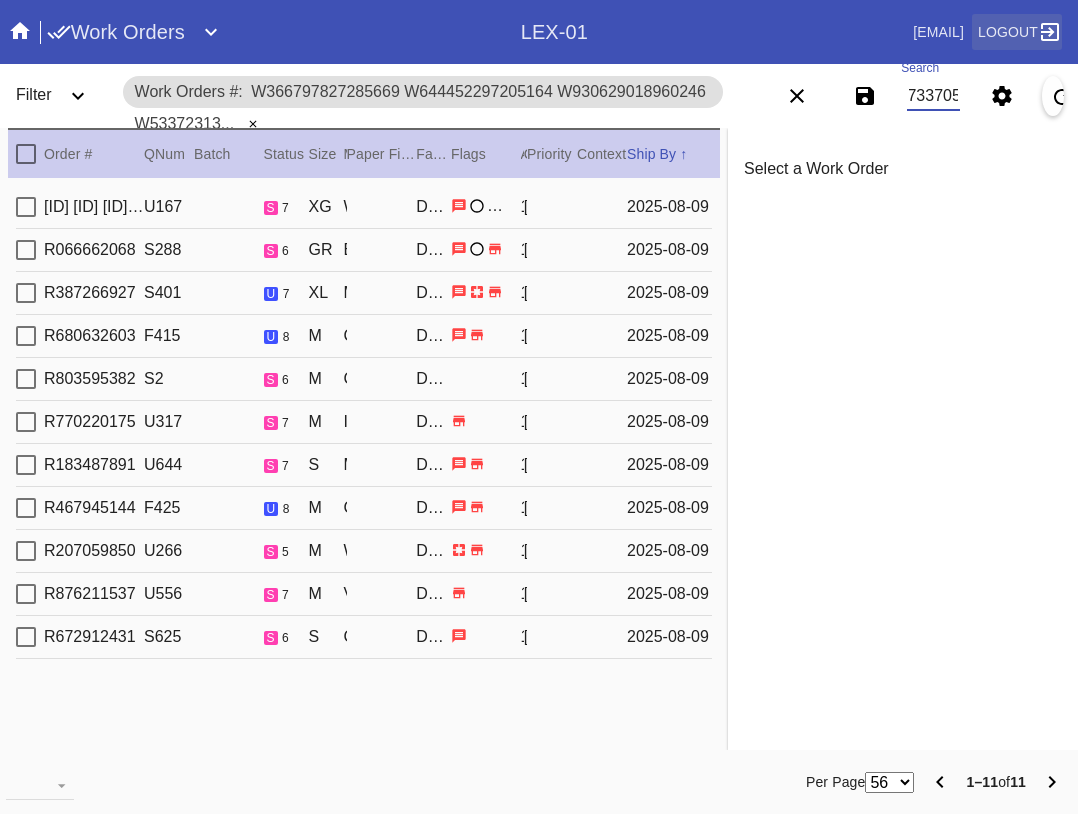 type on "W366797827285669 W644452297205164 W930629018960246 w533723136145804 W524231647345161 W267166865755422 W711871097381819 W437664093574741 W768552057016078 W119373434489557 W574303538733705" 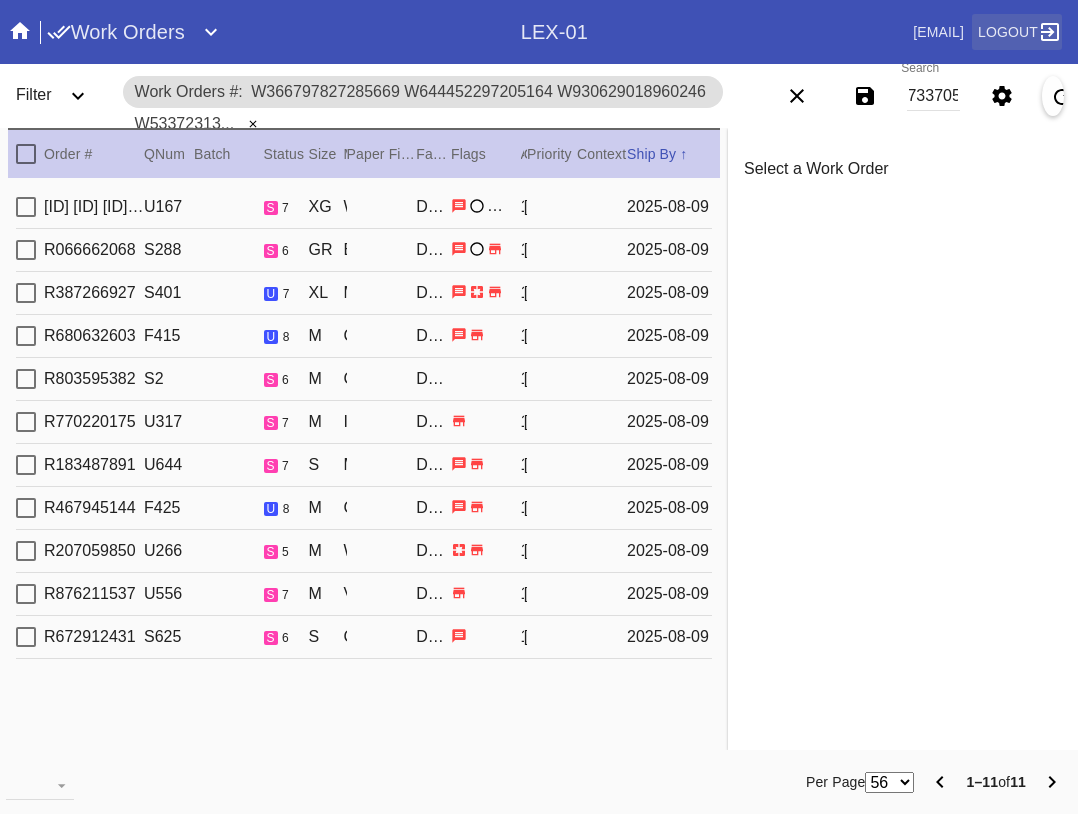 scroll, scrollTop: 0, scrollLeft: 0, axis: both 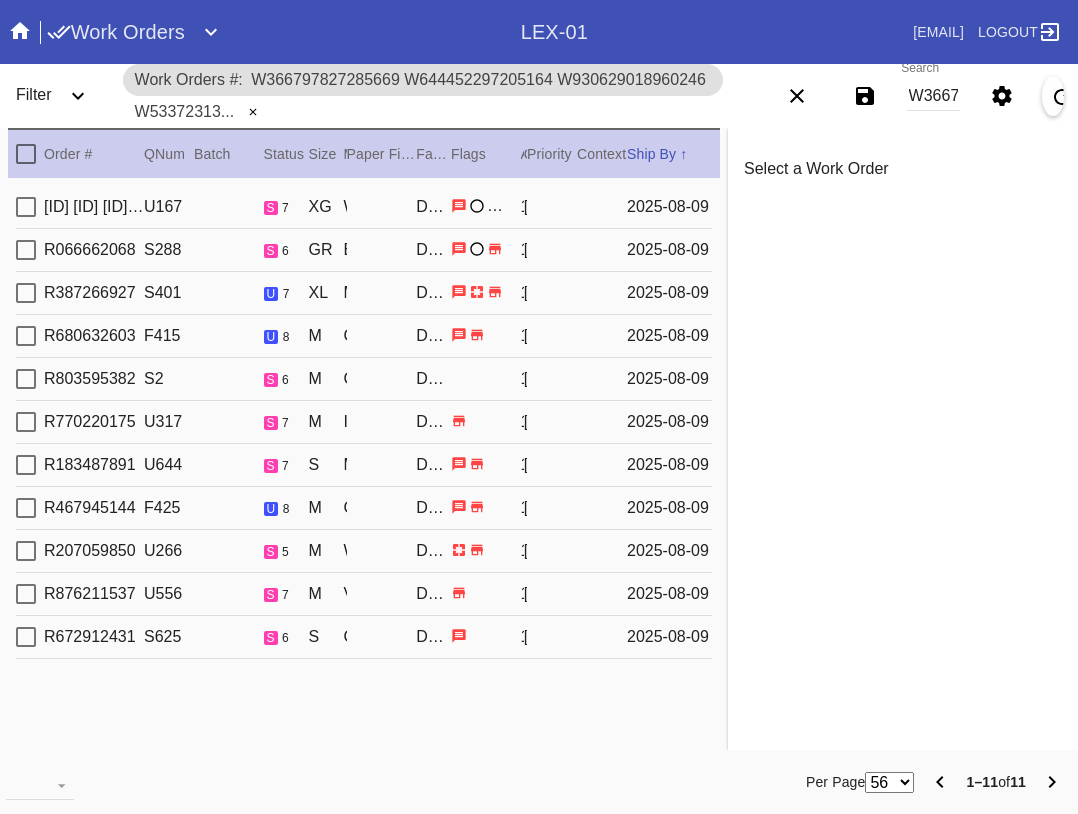 click on "[ID] [ID] U167 s   7 XG Walnut Round / White DCA-05 1 [FIRST] [LAST]
[YEAR]-[MONTH]-[DAY] [ID] [ID] S288 s   6 GR Beverly / White with Black Core Oversized DCA-05 1 [FIRST] [LAST]
[YEAR]-[MONTH]-[DAY] [ID] [ID] S401 u   7 XL Mercer Slim / White DCA-05 1 [FIRST] [LAST]
[YEAR]-[MONTH]-[DAY] [ID] [ID] F415 u   8 M Cherry (Gallery) / Cake DCA-05 1 [FIRST] [LAST]
[YEAR]-[MONTH]-[DAY] [ID] [ID] S2 s   6 M Cambridge / Dove White DCA-05 1 [FIRST] [LAST]
[YEAR]-[MONTH]-[DAY] [ID] [ID] U317 s   7 M Indigo Walnut Round / Marigold DCA-05 1 [FIRST] [LAST]
[YEAR]-[MONTH]-[DAY] [ID] [ID] U644 s   7 S Mercer Slim / Sugar DCA-05 1 [FIRST] [LAST]
[YEAR]-[MONTH]-[DAY] [ID] [ID] F425 u   8 M Cork / Meringue DCA-05 1 [FIRST] [LAST]
[YEAR]-[MONTH]-[DAY] [ID] [ID] U266 s   5 M Williamsburg / White DCA-05 1 [FIRST] [LAST]
[YEAR]-[MONTH]-[DAY] [ID] [ID] U556 s   7 M Verona / Off-White DCA-05 1 [FIRST] [LAST]
[YEAR]-[MONTH]-[DAY] [ID] [ID] S625 s   6 S Cork / Fern DCA-05 1 [FIRST] [LAST]
[YEAR]-[MONTH]-[DAY]" at bounding box center (364, 466) 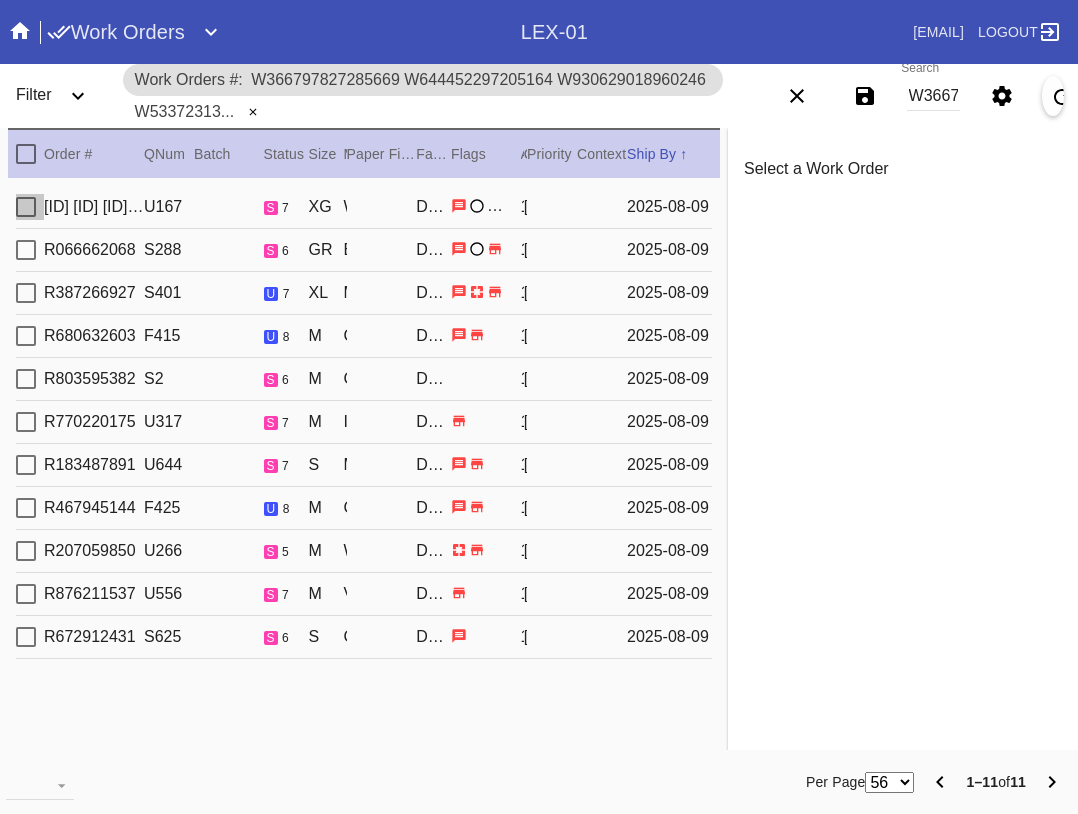click at bounding box center (26, 207) 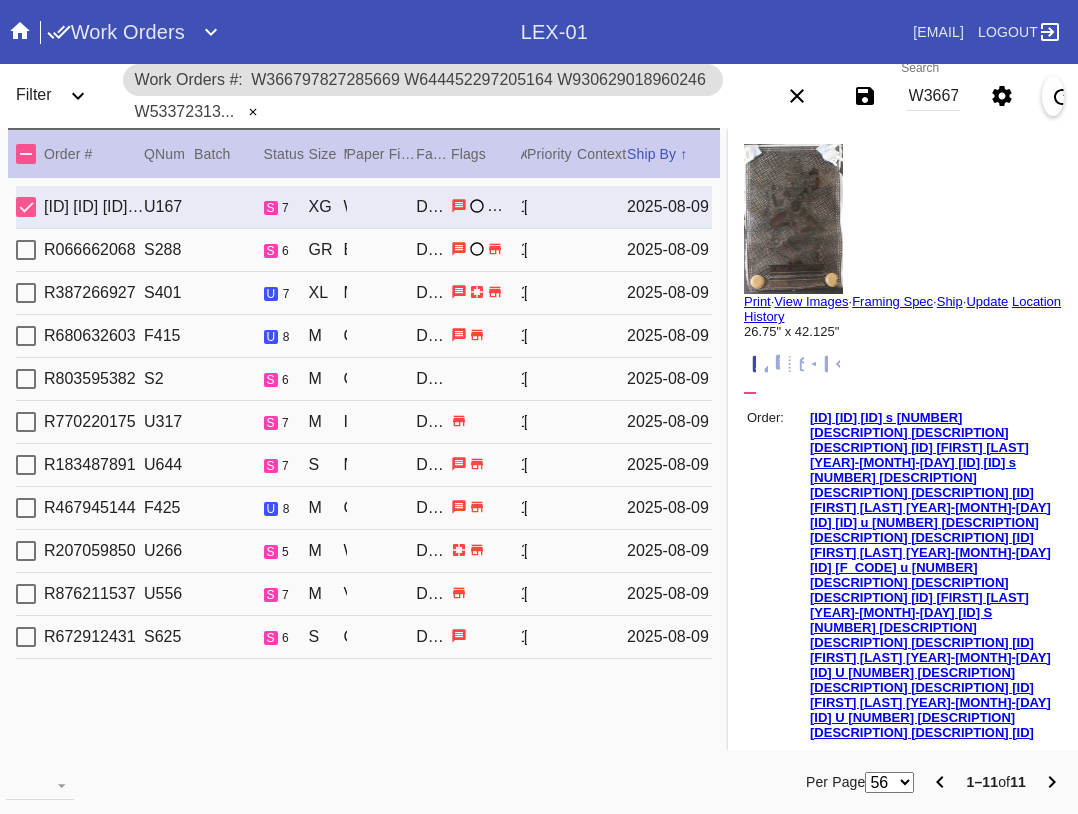 click on "Print" at bounding box center (757, 301) 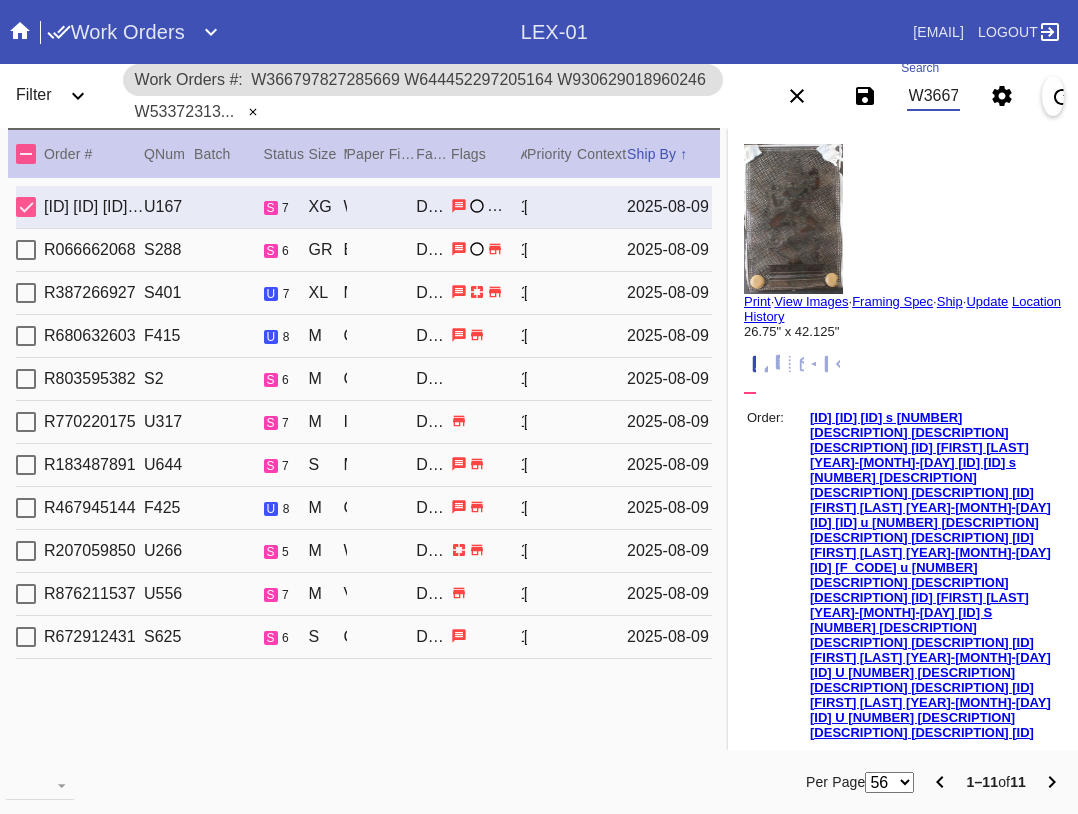 click on "W366797827285669 W644452297205164 W930629018960246 w533723136145804 W524231647345161 W267166865755422 W711871097381819 W437664093574741 W768552057016078 W119373434489557 W574303538733705" at bounding box center (933, 96) 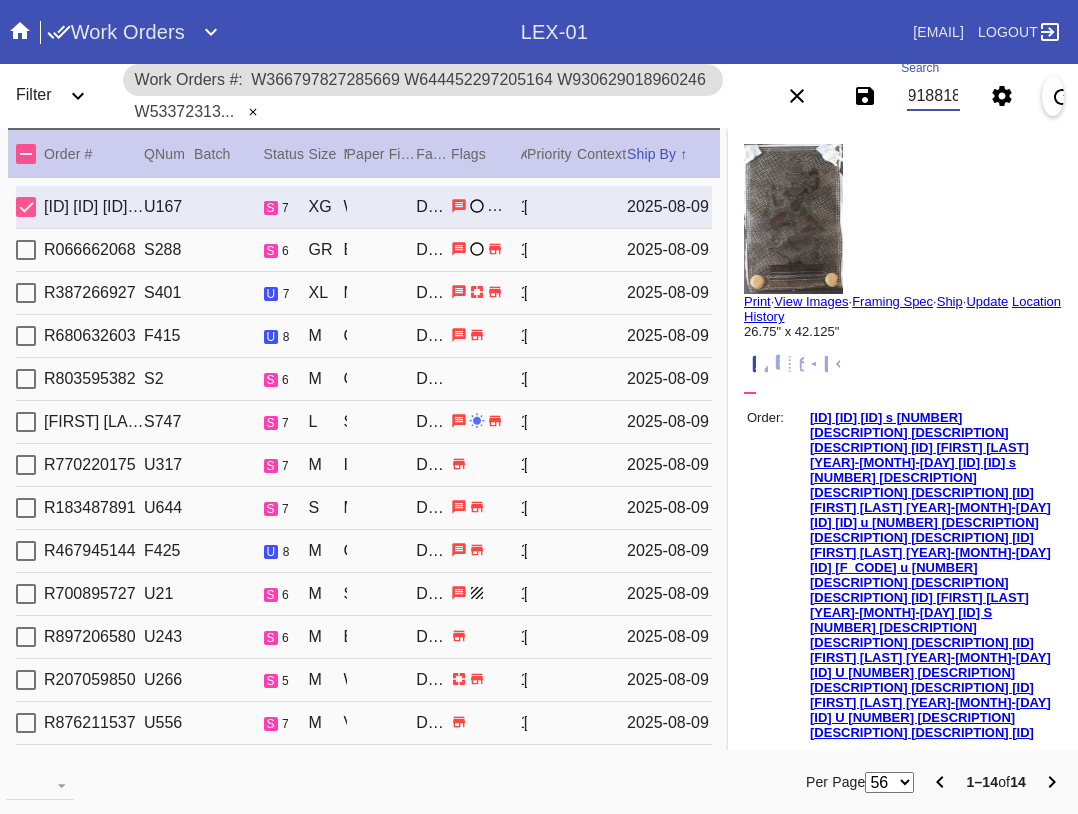 click at bounding box center (26, 154) 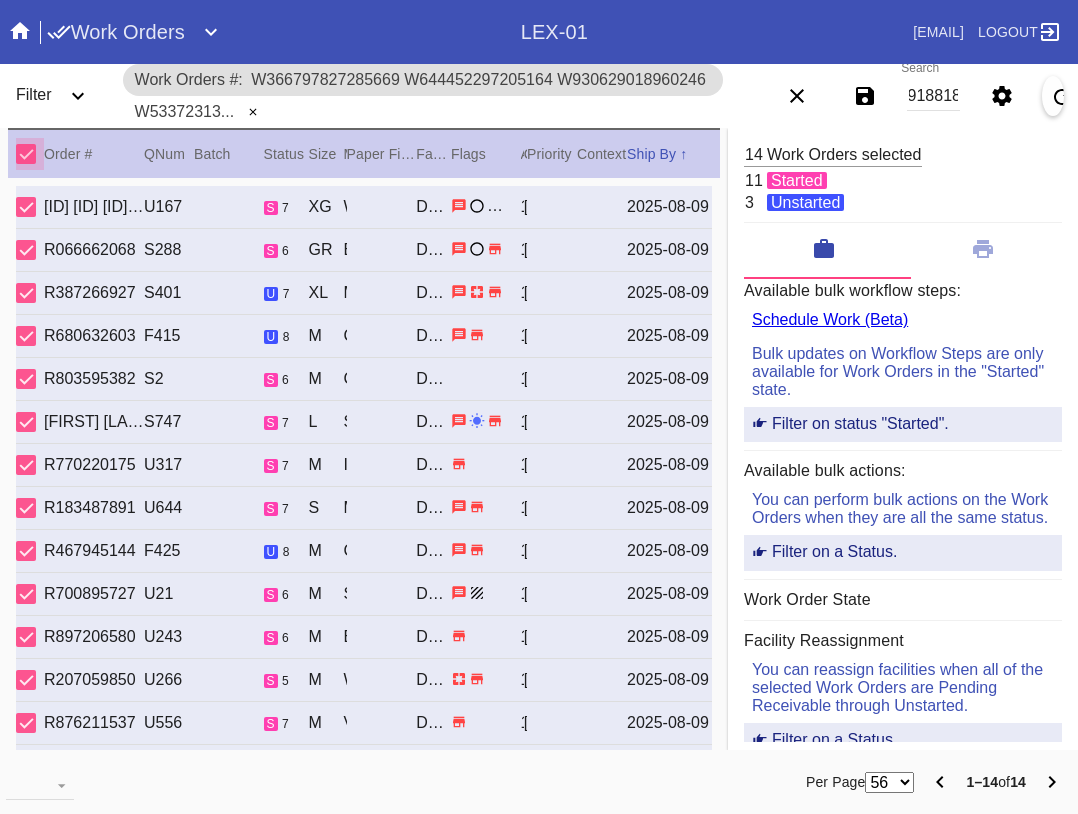 scroll, scrollTop: 0, scrollLeft: 0, axis: both 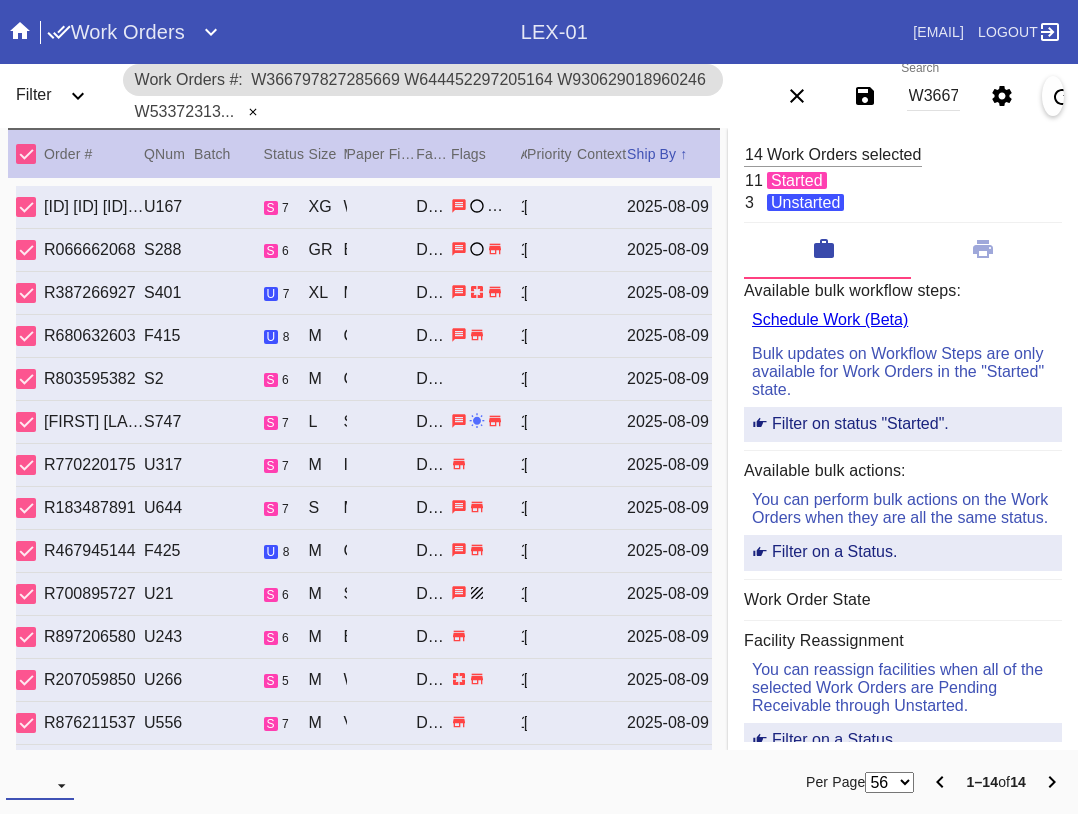 click on "Download... Export Selected Items Print Work Orders Frame Labels Frame Labels v2 Mat Labels Moulding Plate Labels Acrylic Labels Foam Labels Foam Data Story Pockets Mini Story Pockets OMGA Data GUNNAR Data FastCAM Data" at bounding box center [40, 785] 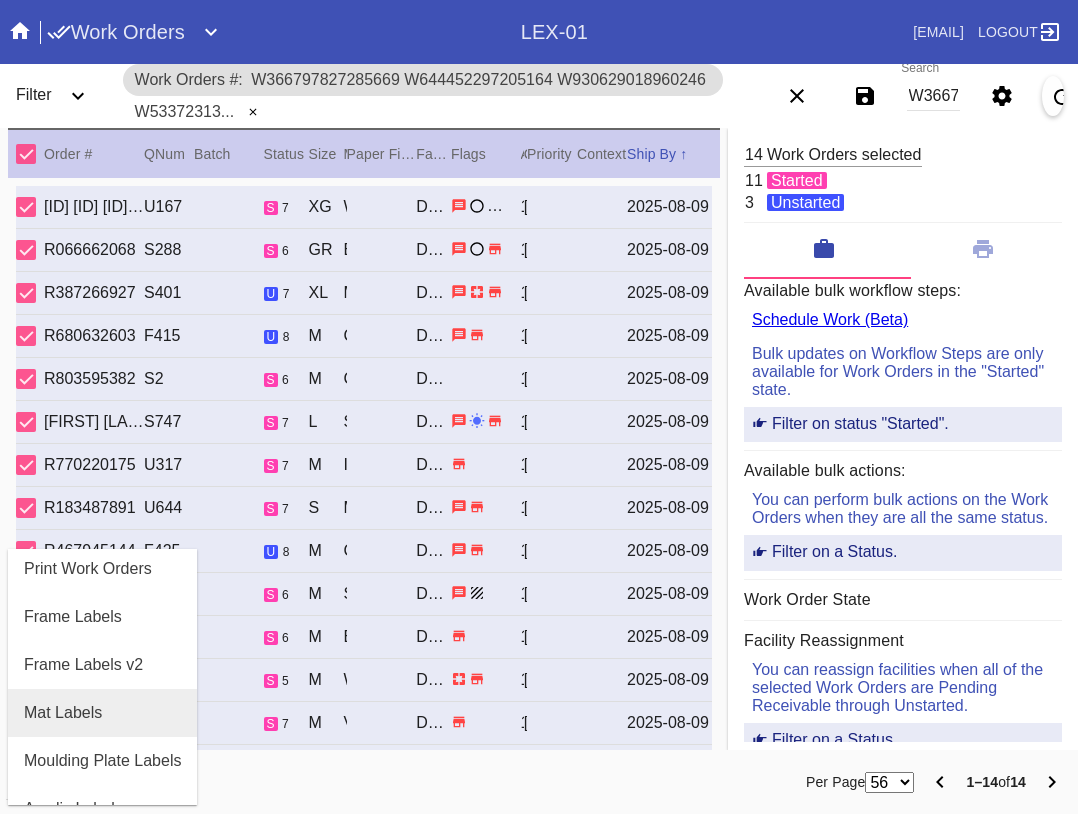 click on "Mat Labels" at bounding box center (102, 713) 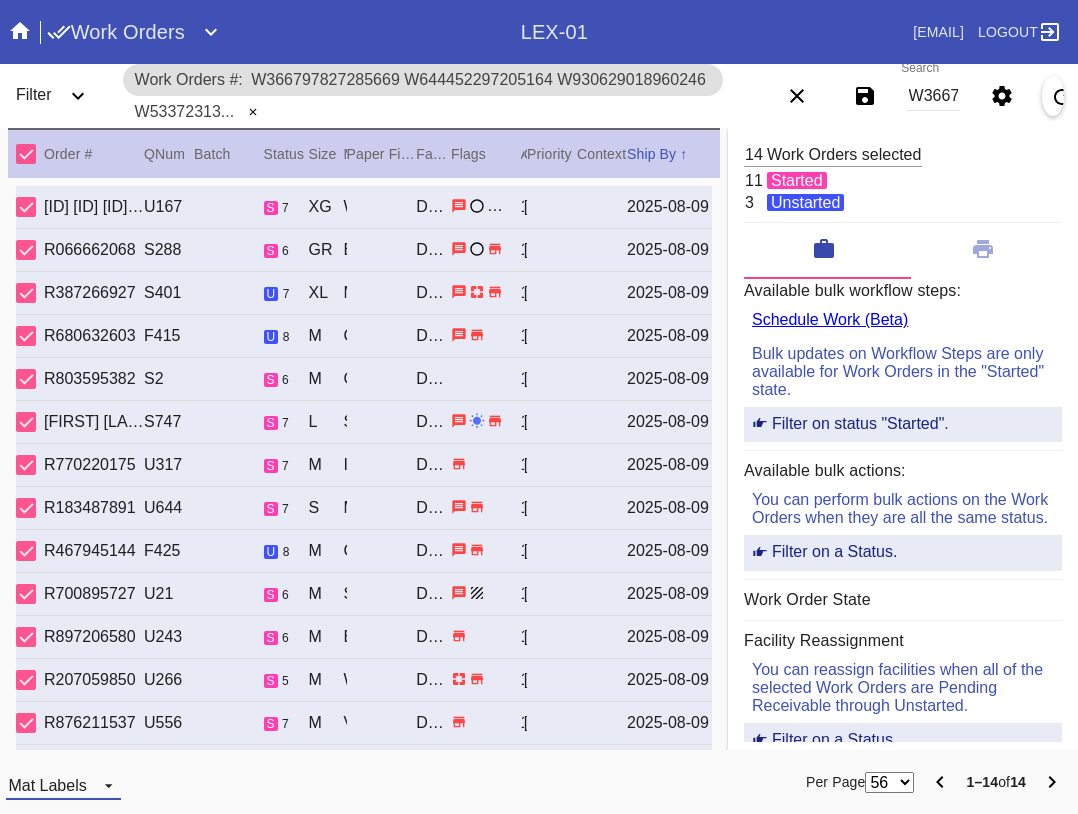 click on "Mat Labels" at bounding box center [63, 785] 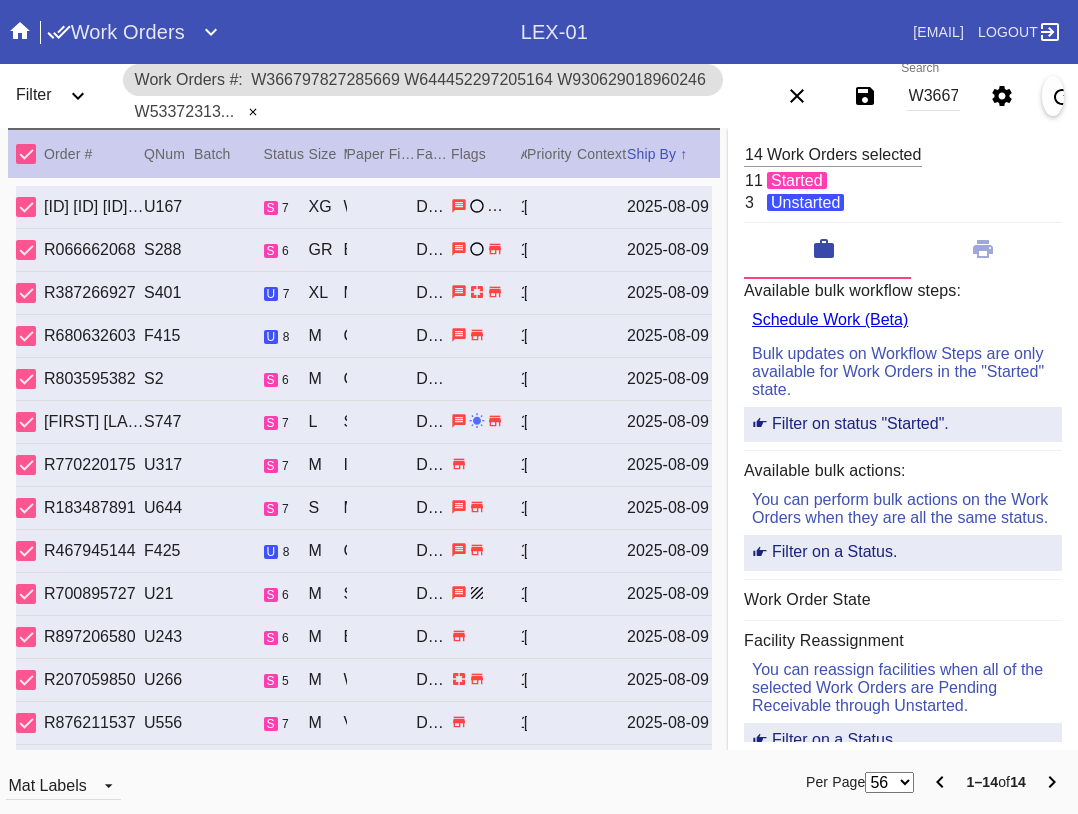 scroll, scrollTop: 32, scrollLeft: 0, axis: vertical 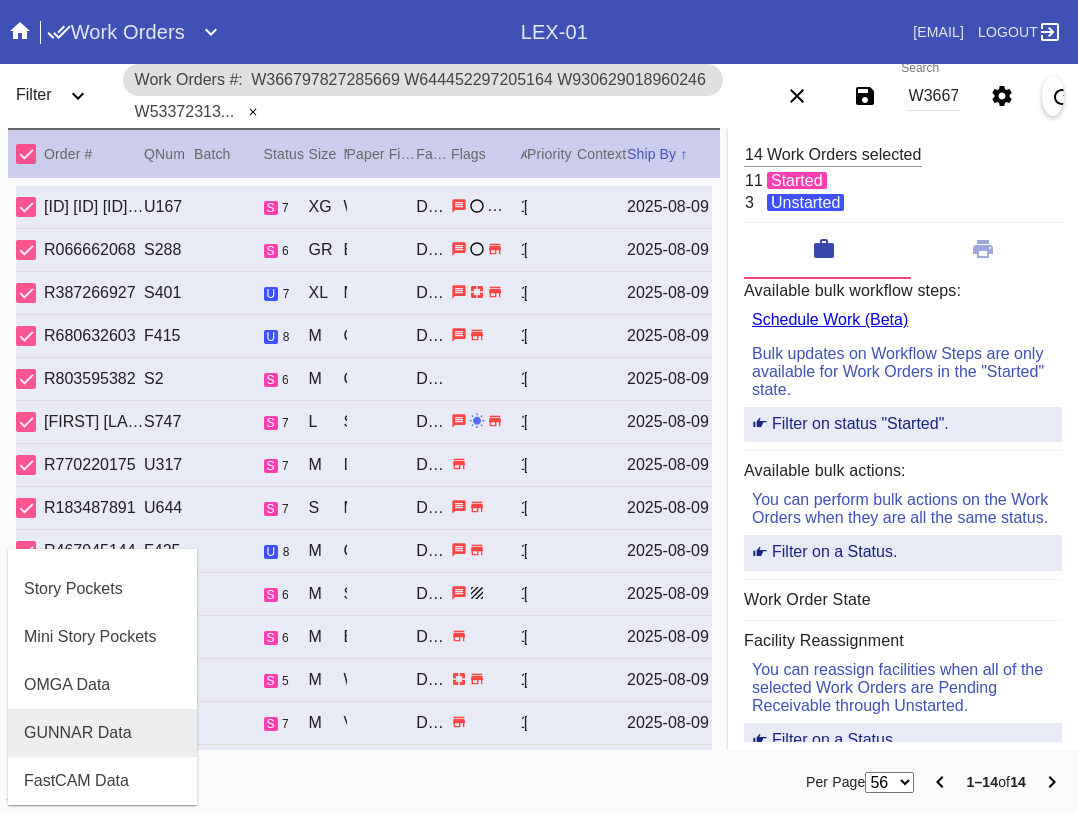 click on "GUNNAR Data" at bounding box center (78, 733) 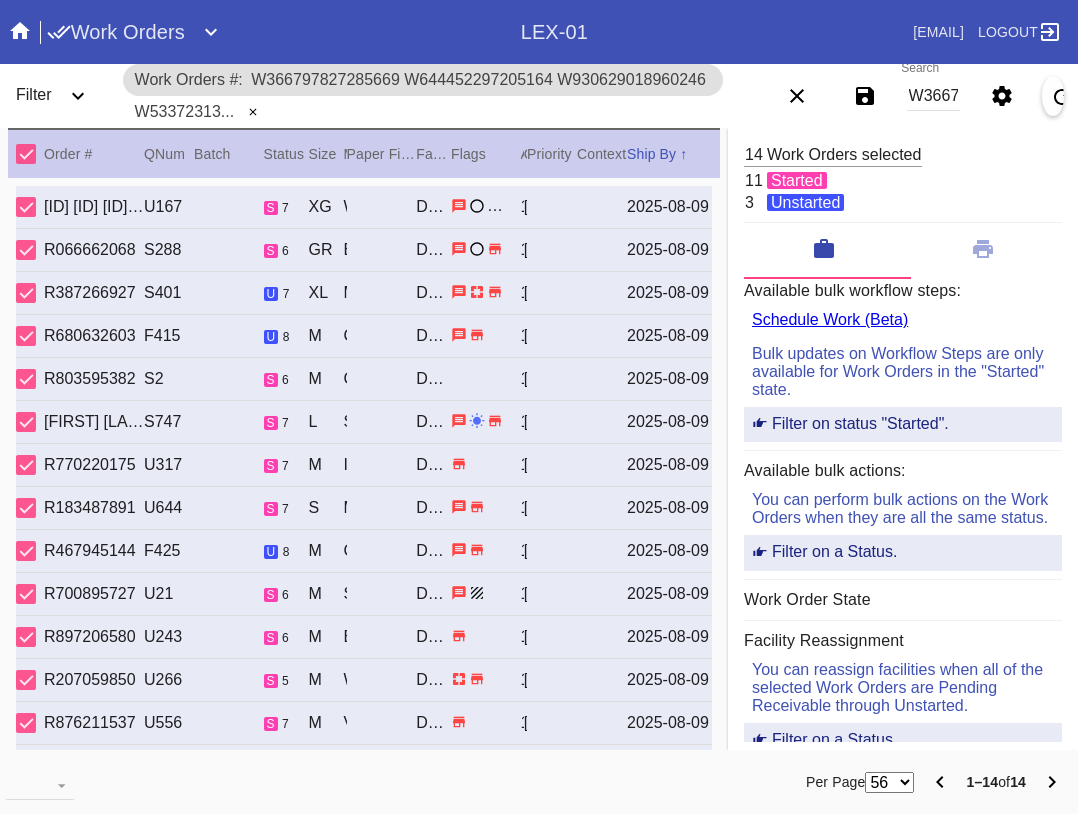click on "W366797827285669 W644452297205164 W930629018960246 w533723136145804 W524231647345161 W267166865755422 W711871097381819 W437664093574741 W768552057016078 W119373434489557 W574303538733705 W882966620103368 W333836733687089 W287935775918818" at bounding box center (933, 96) 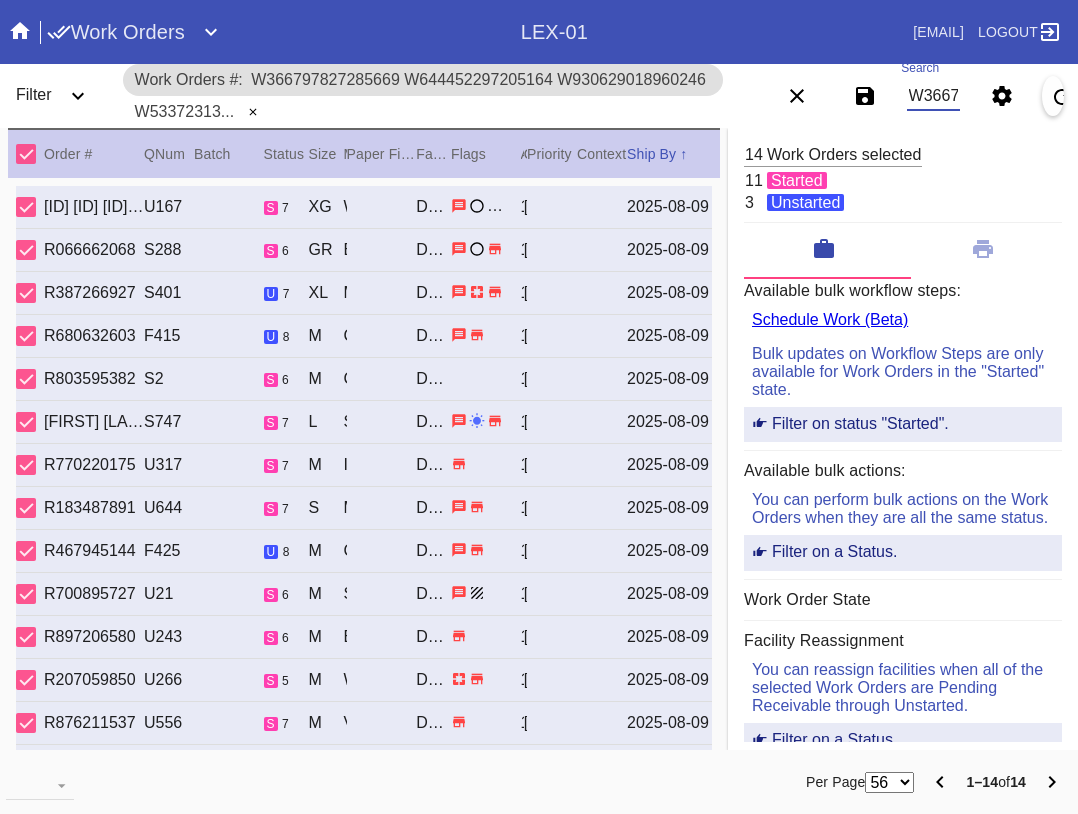 click on "W366797827285669 W644452297205164 W930629018960246 w533723136145804 W524231647345161 W267166865755422 W711871097381819 W437664093574741 W768552057016078 W119373434489557 W574303538733705 W882966620103368 W333836733687089 W287935775918818" at bounding box center (933, 96) 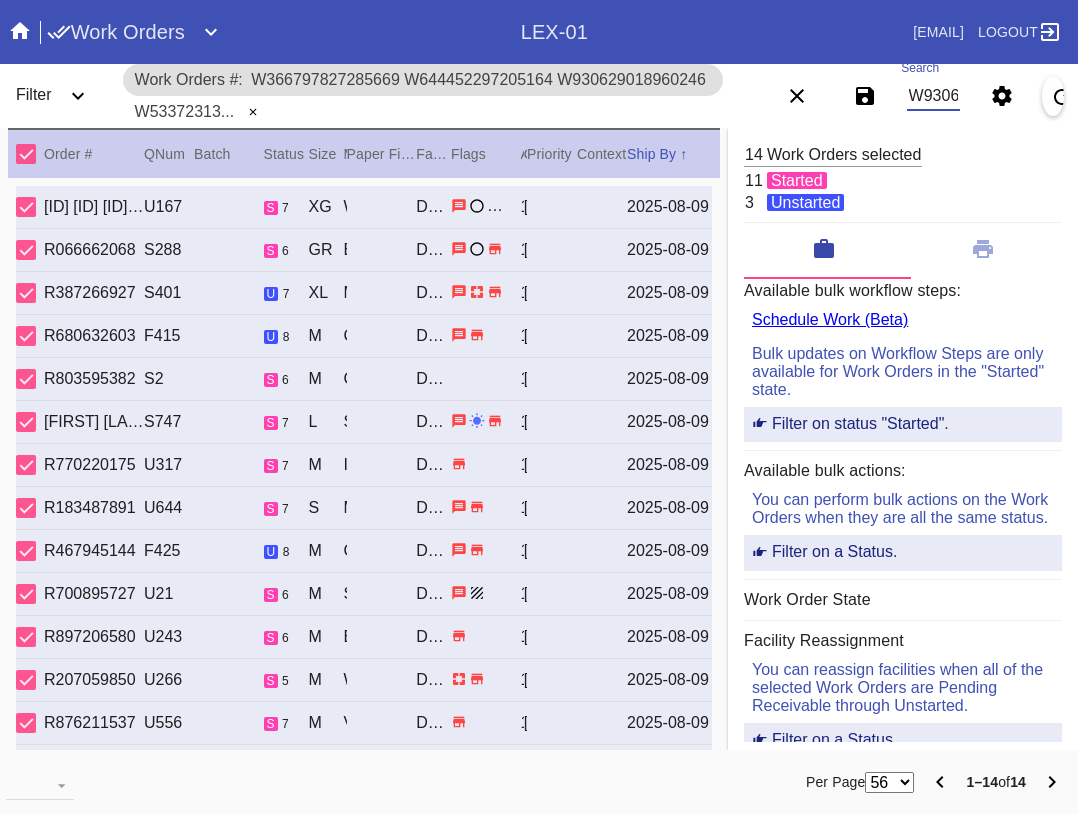 scroll, scrollTop: 0, scrollLeft: 1929, axis: horizontal 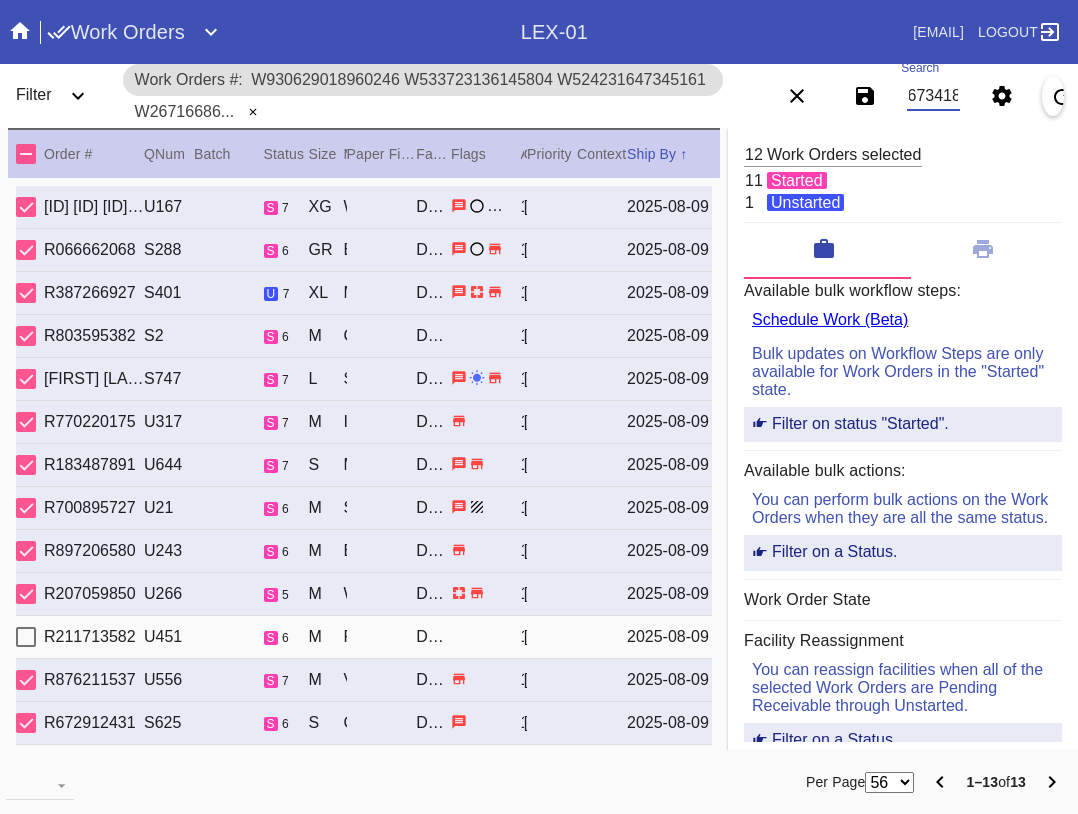 type on "W930629018960246 w533723136145804 W524231647345161 W267166865755422 W711871097381819 W437664093574741 W768552057016078 W119373434489557 W574303538733705 W882966620103368 W333836733687089 W287935775918818 W362205325673418" 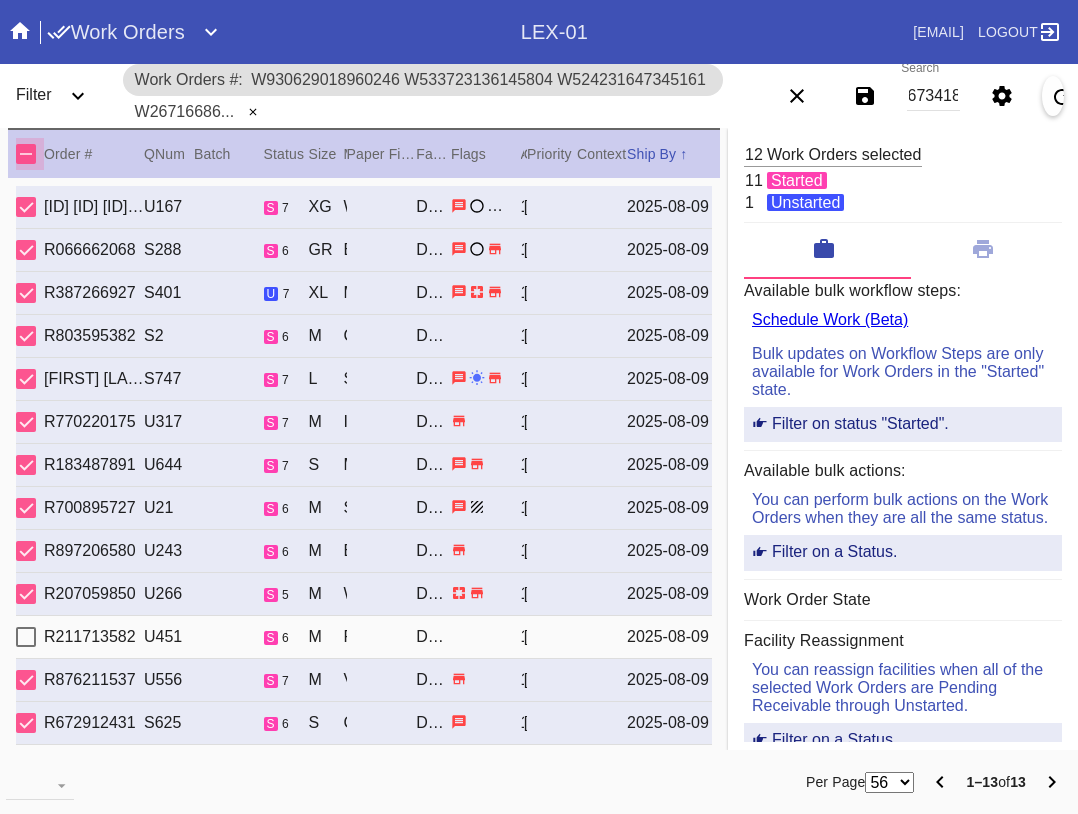 click at bounding box center (26, 154) 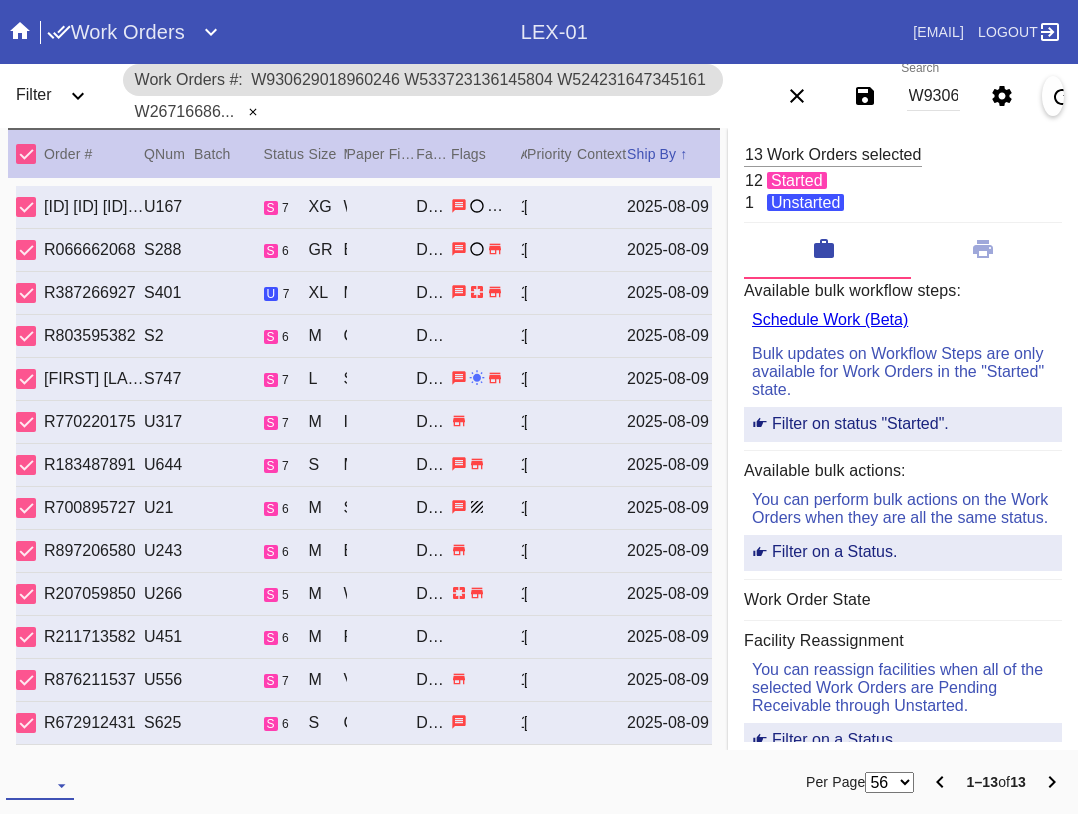 click at bounding box center (40, 785) 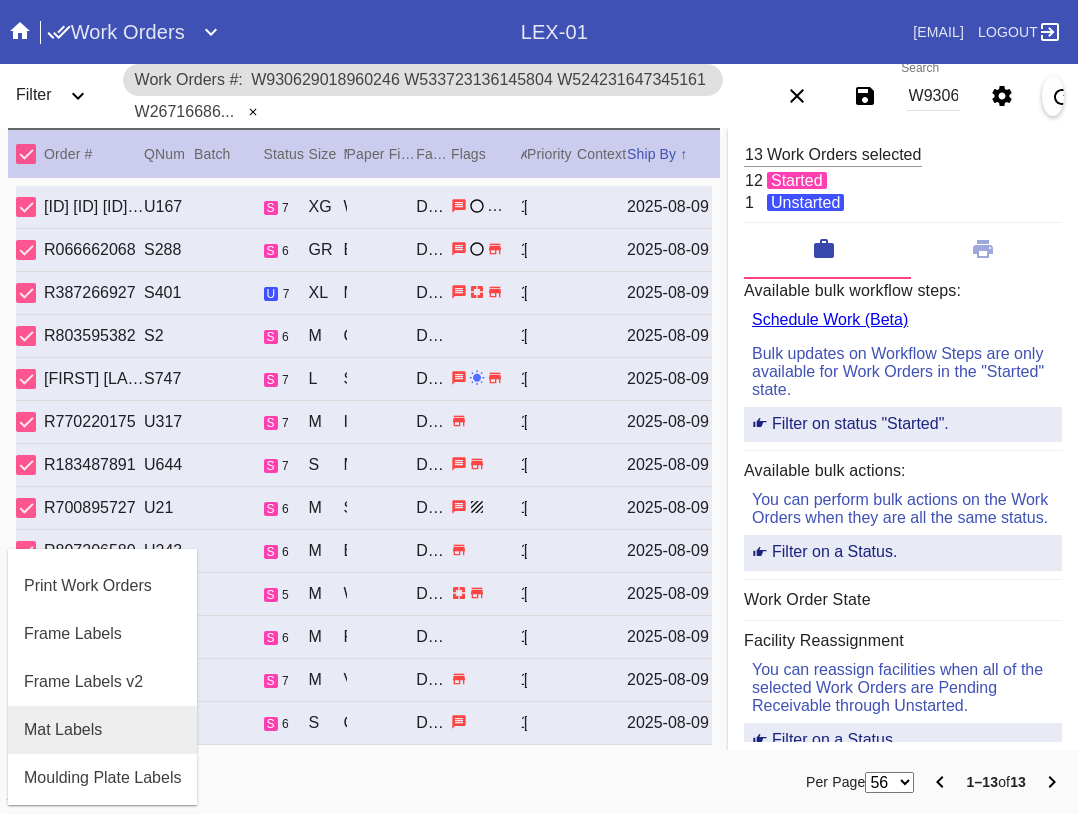 scroll, scrollTop: 100, scrollLeft: 0, axis: vertical 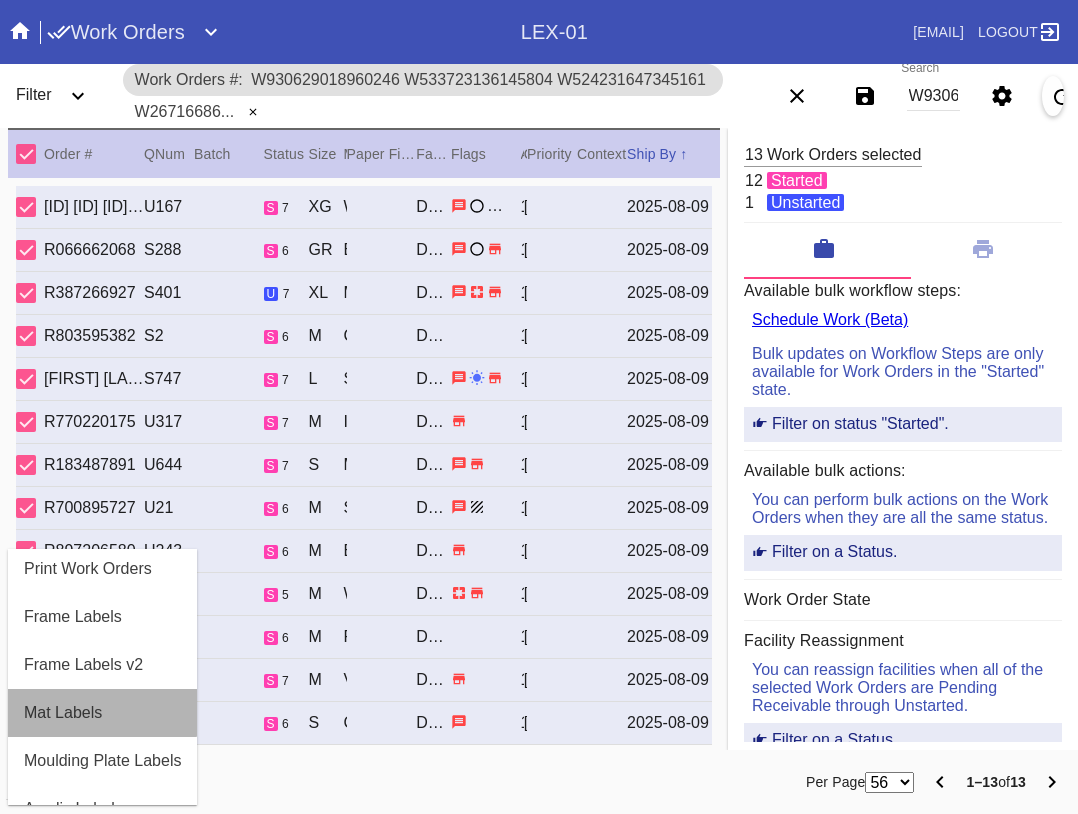 click on "Mat Labels" at bounding box center [102, 713] 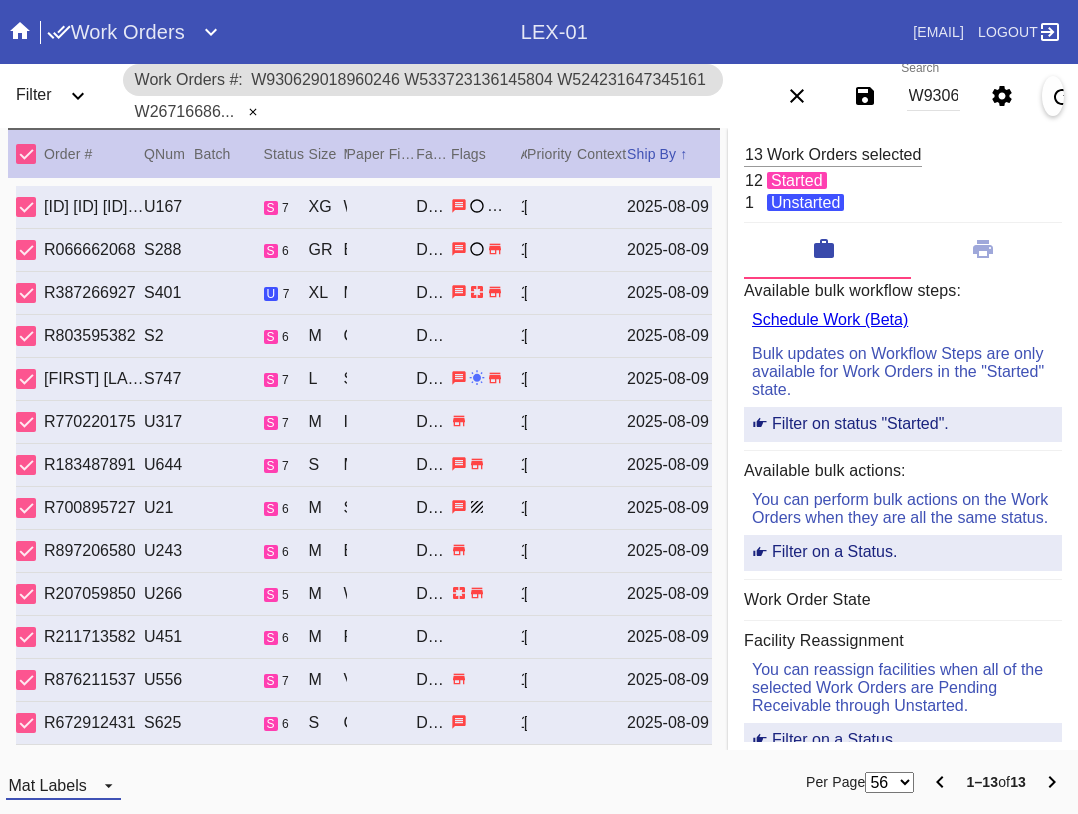 click on "Mat Labels" at bounding box center (47, 785) 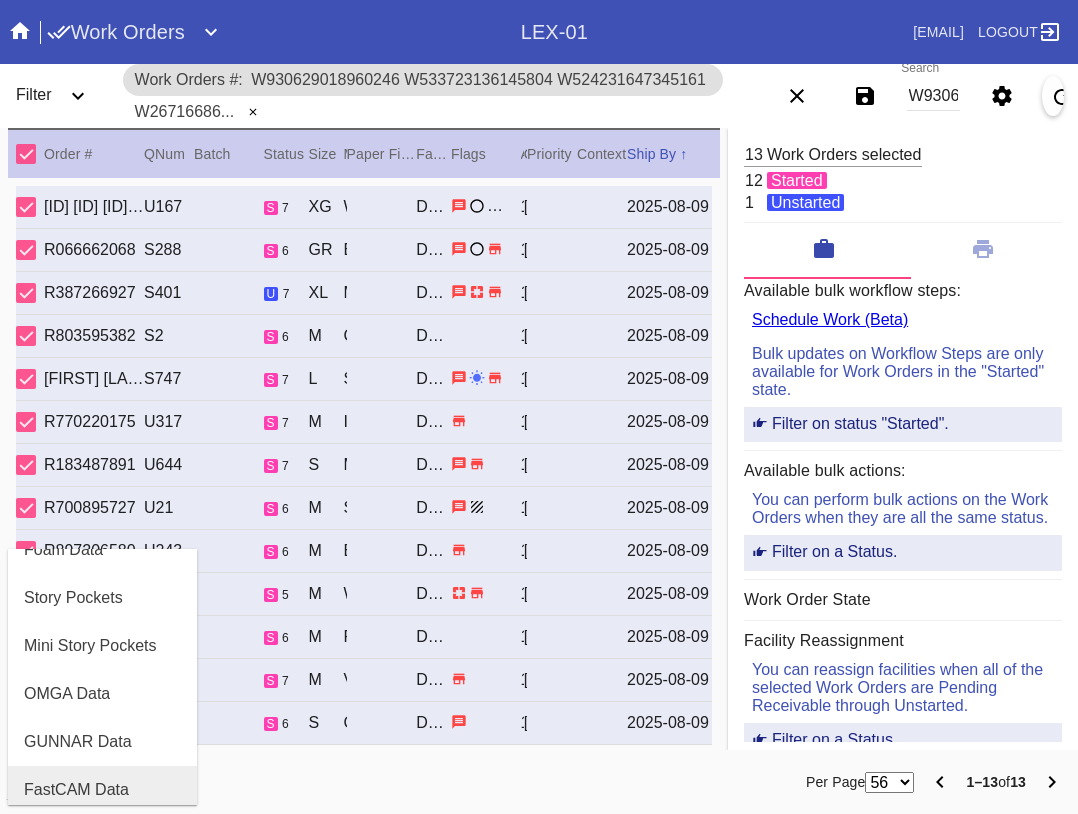 scroll, scrollTop: 464, scrollLeft: 0, axis: vertical 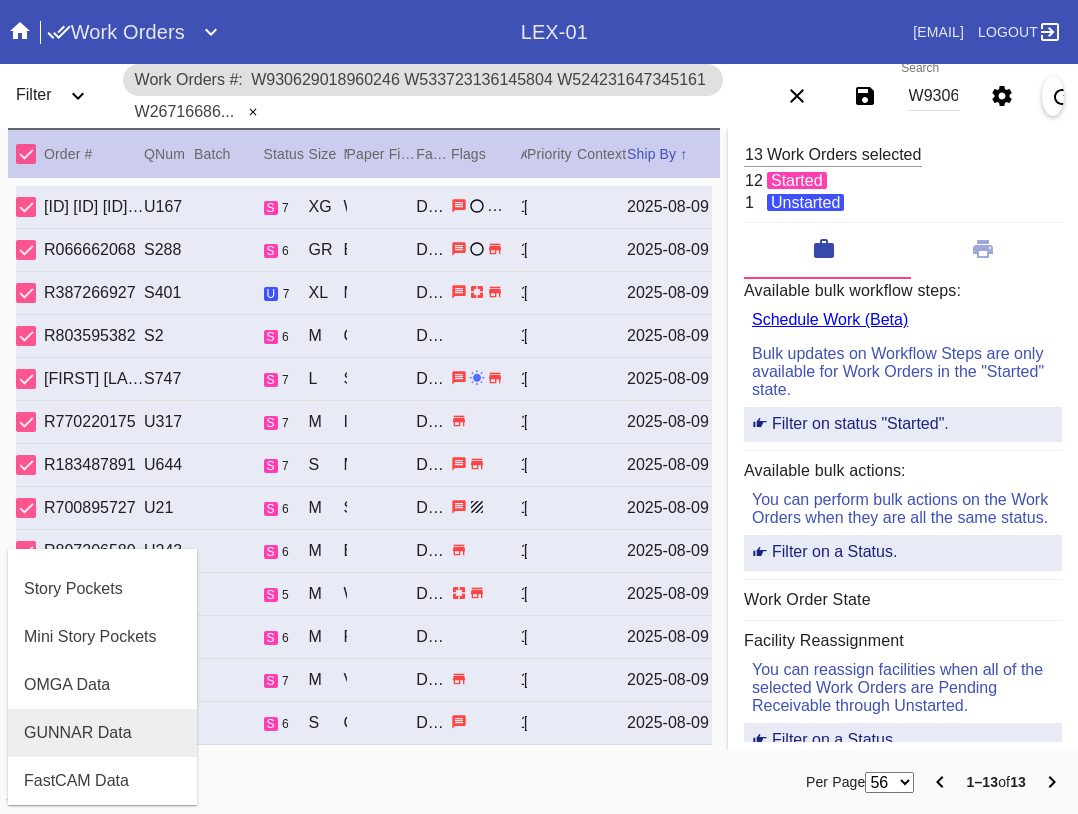 click on "GUNNAR Data" at bounding box center [102, 733] 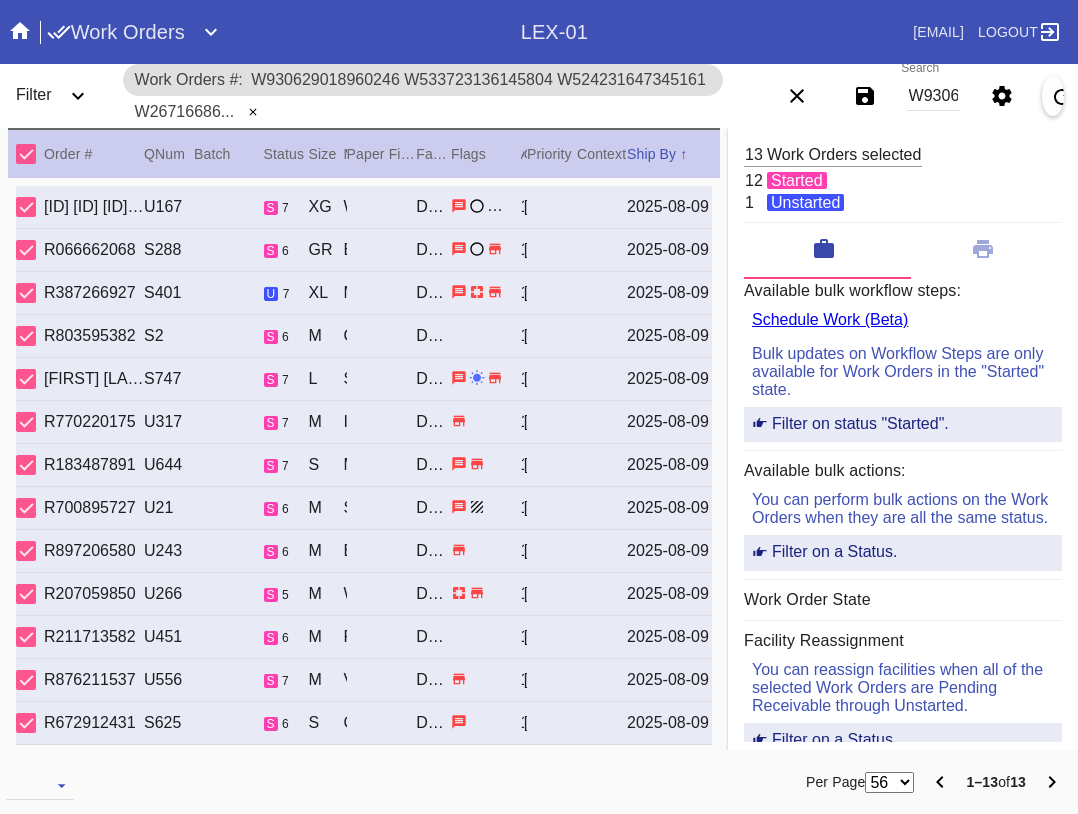 click at bounding box center (26, 154) 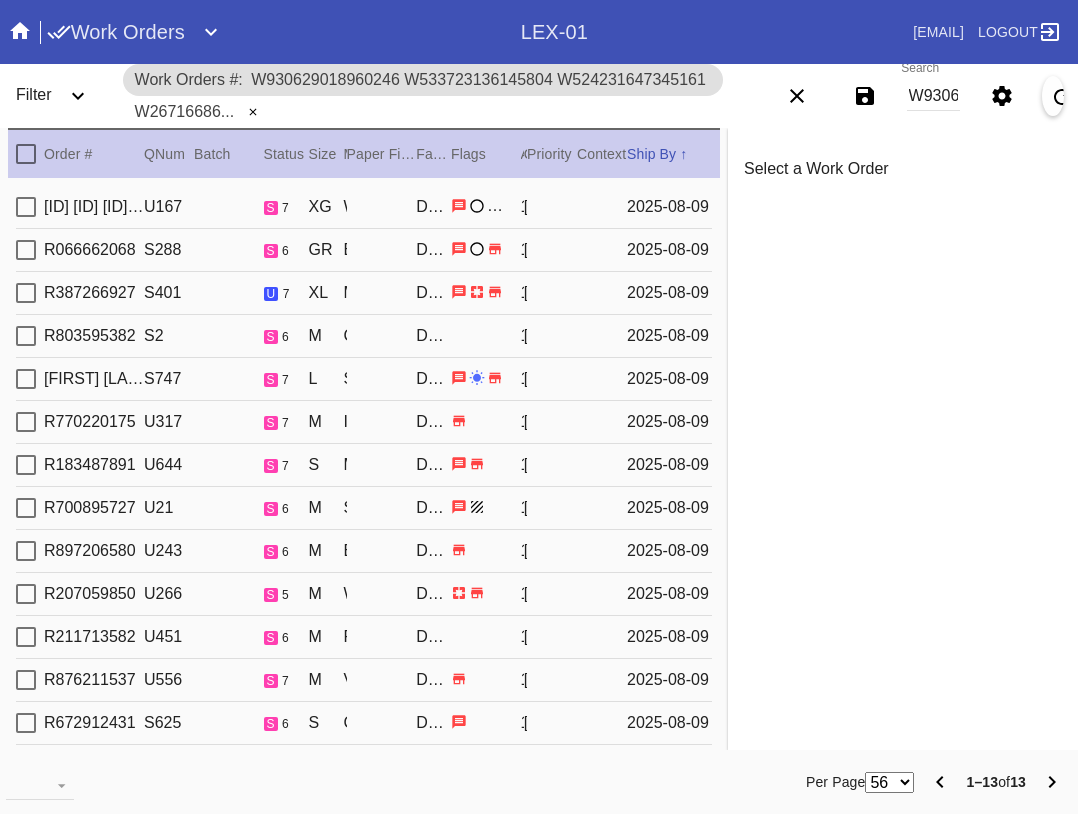 click at bounding box center (26, 508) 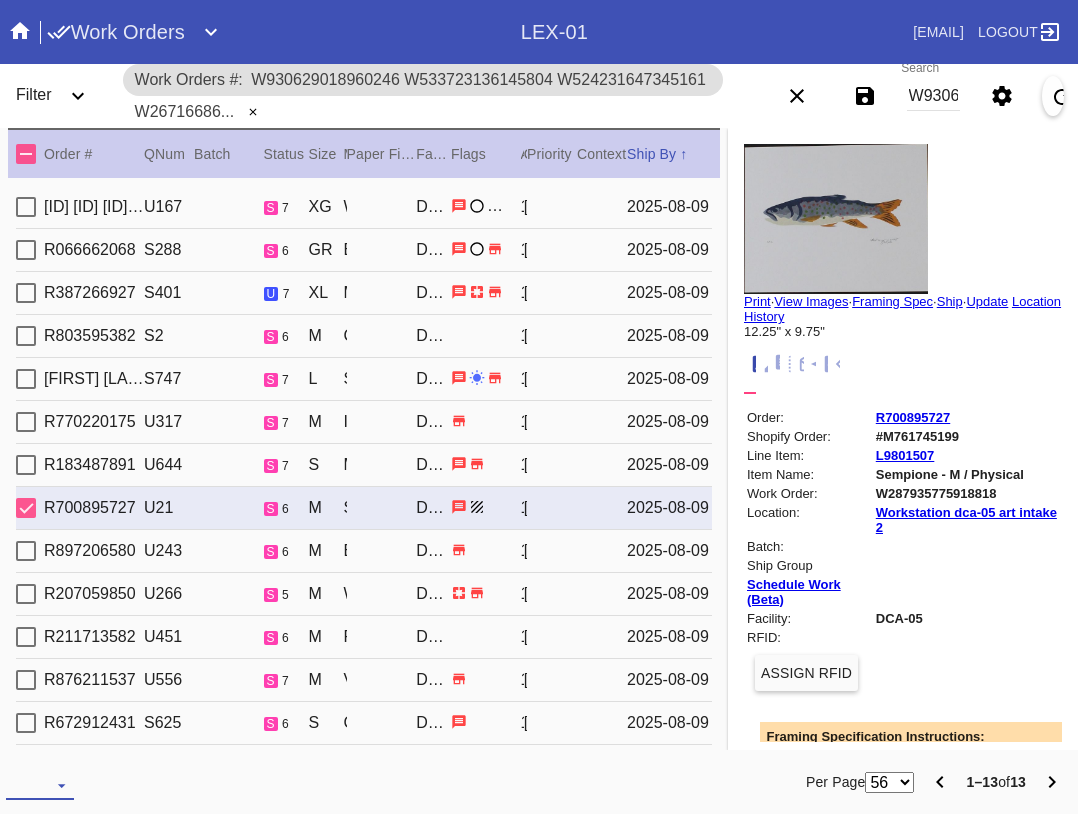 drag, startPoint x: 21, startPoint y: 785, endPoint x: 41, endPoint y: 725, distance: 63.245552 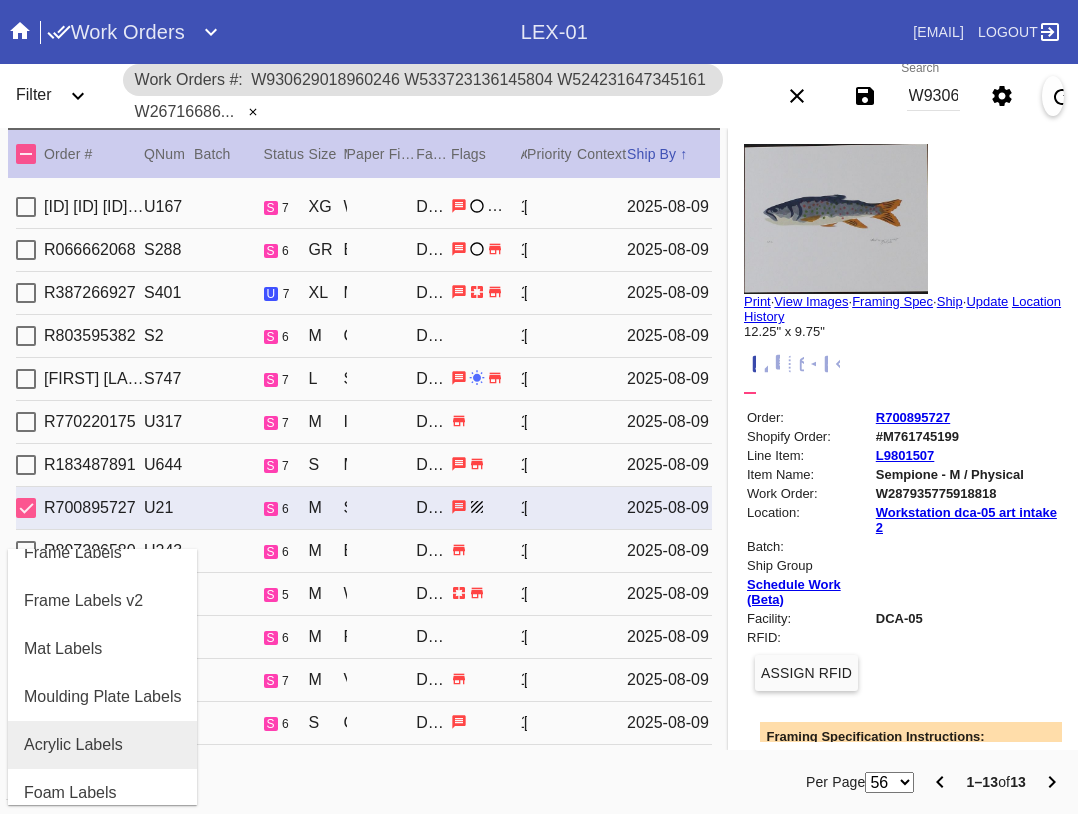 scroll, scrollTop: 200, scrollLeft: 0, axis: vertical 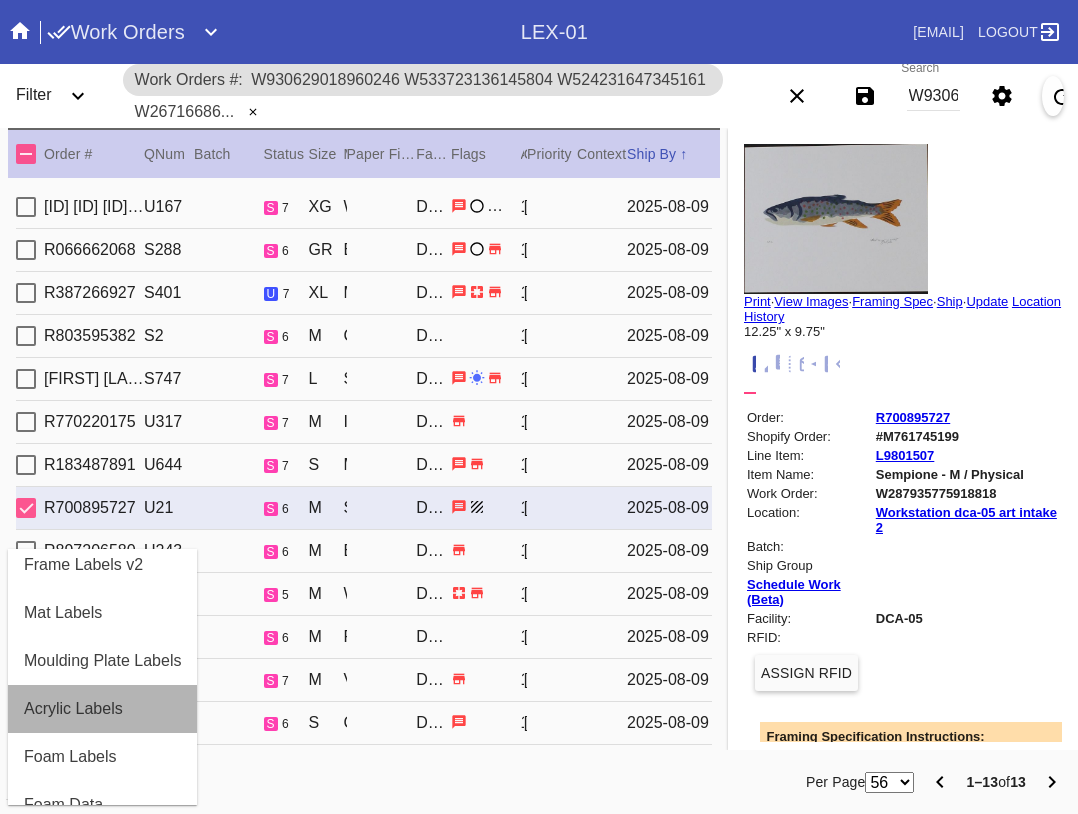 click on "Acrylic Labels" at bounding box center [102, 709] 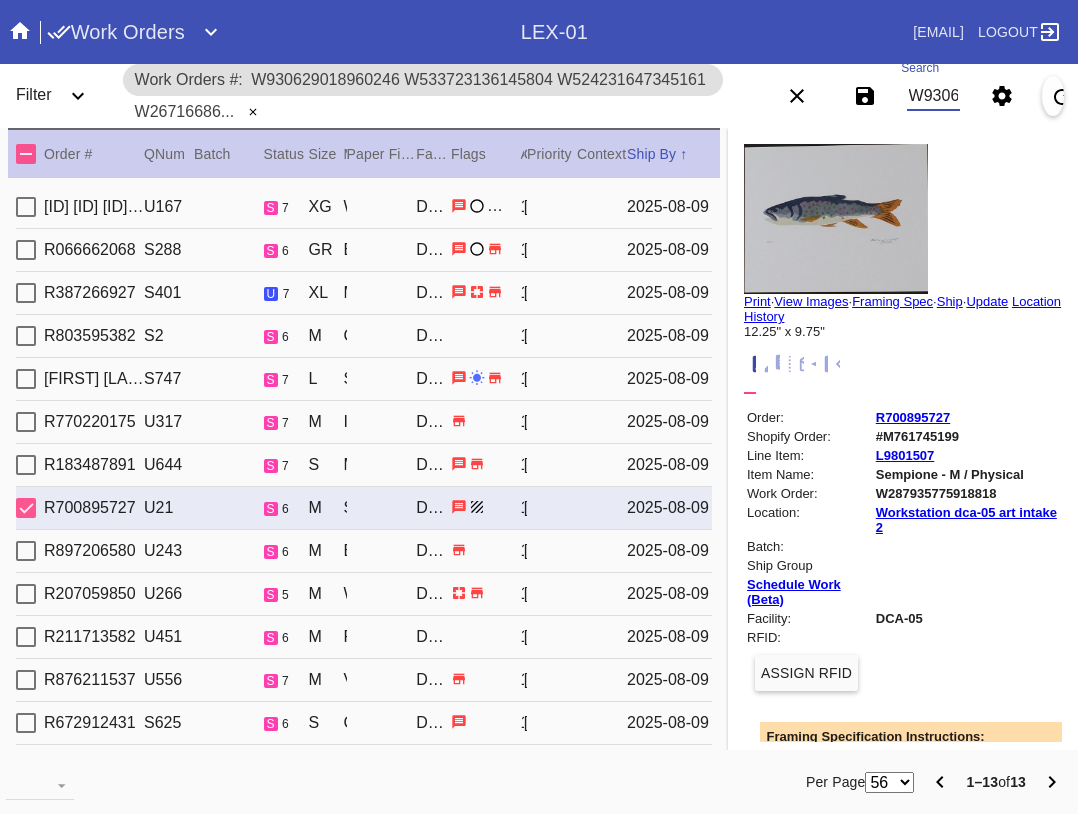click on "W930629018960246 w533723136145804 W524231647345161 W267166865755422 W711871097381819 W437664093574741 W768552057016078 W119373434489557 W574303538733705 W882966620103368 W333836733687089 W287935775918818 W362205325673418" at bounding box center (933, 96) 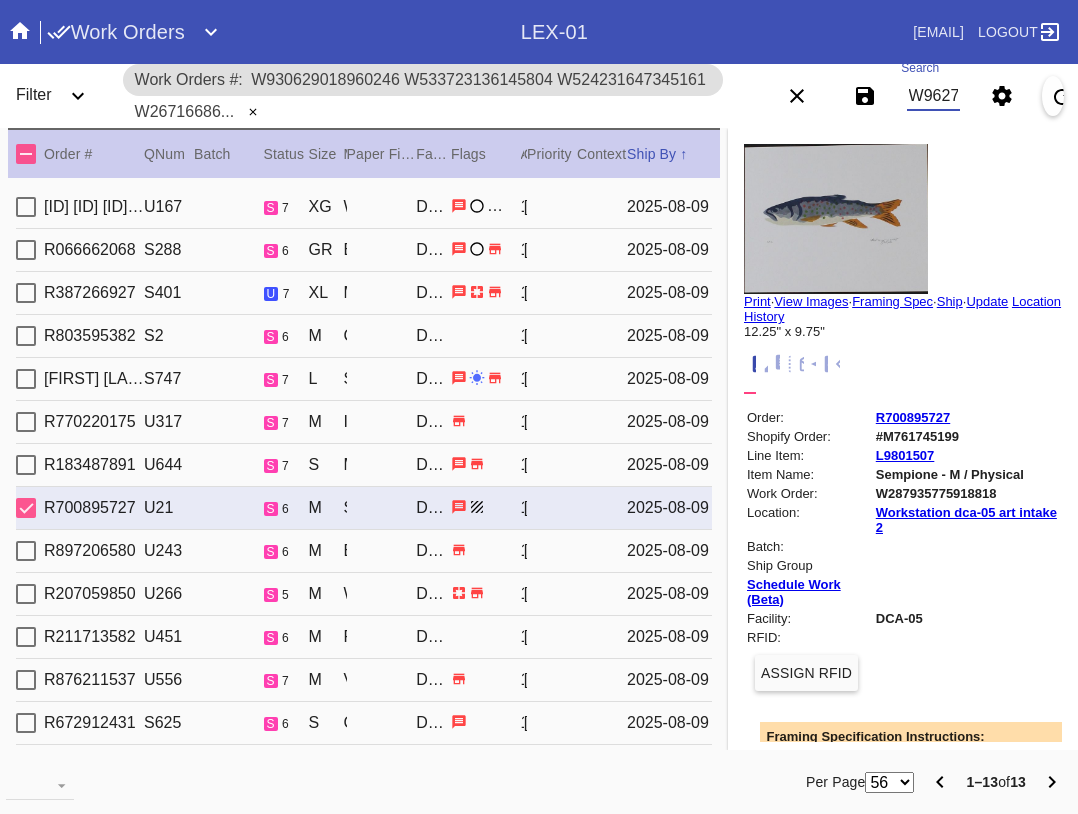 scroll, scrollTop: 0, scrollLeft: 2546, axis: horizontal 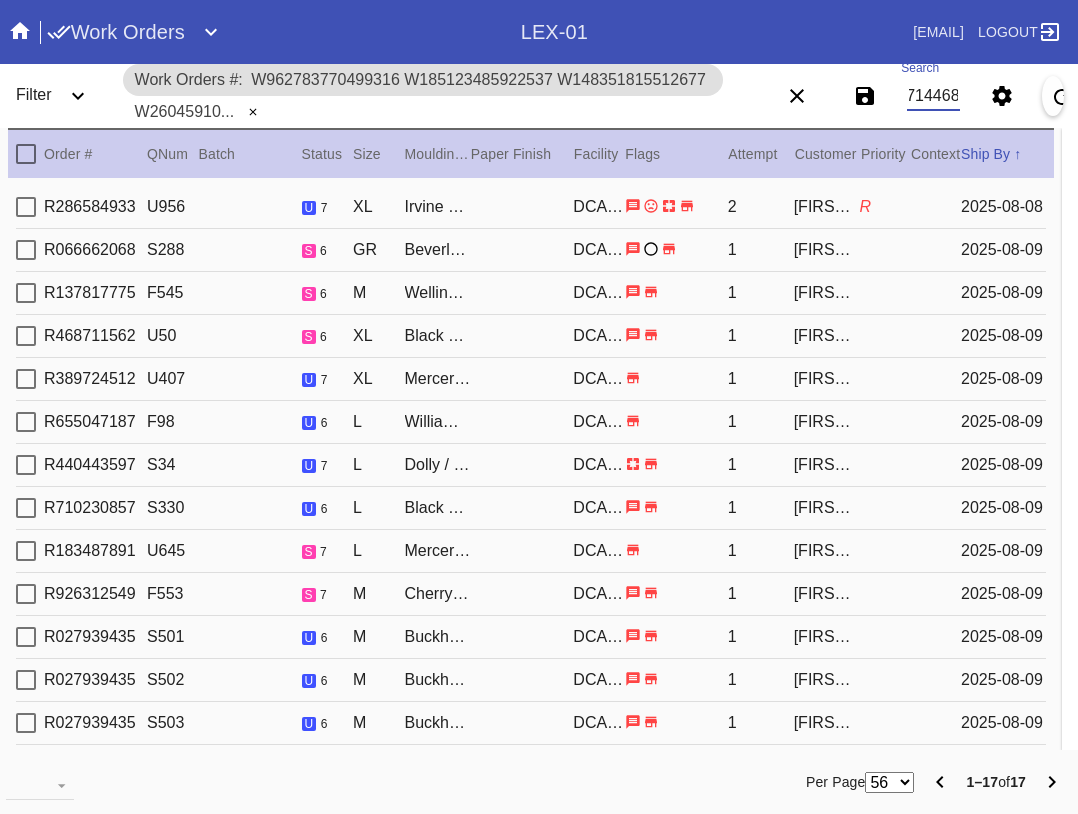 type on "W962783770499316 W185123485922537 W148351815512677 W260459104663692 W529575675425248 W495943585081105 W697057893409902 W465255038478812 W156877008648329 W369839425868720 W875159743631721 W191716120551401 W908822566061435 W503674825651879 W524231647345161 W262138120846003 W977122997714468" 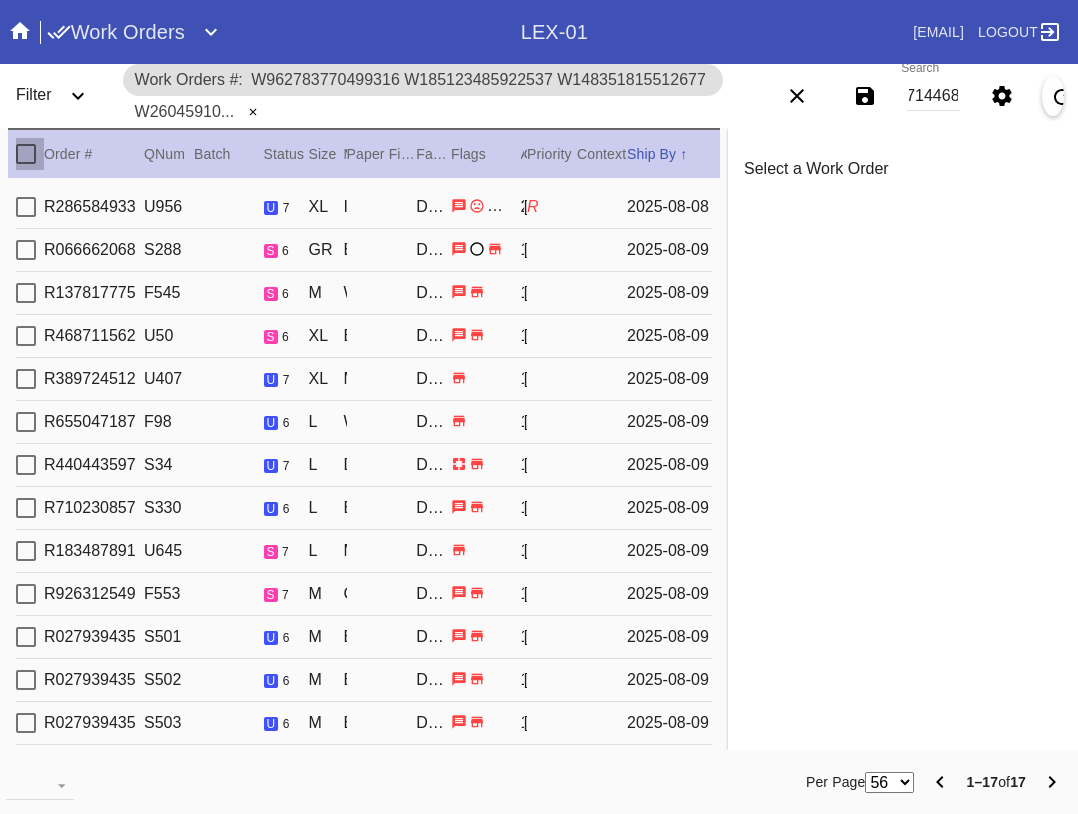 click at bounding box center [26, 154] 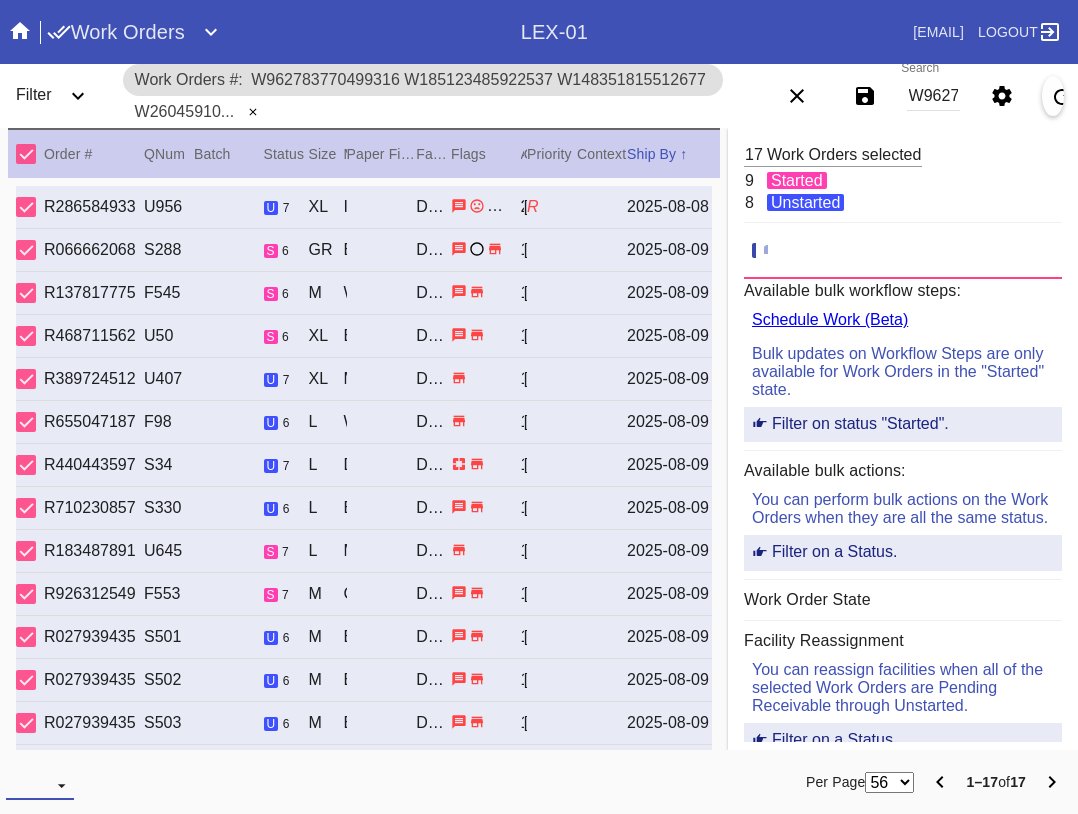drag, startPoint x: 51, startPoint y: 796, endPoint x: 57, endPoint y: 773, distance: 23.769728 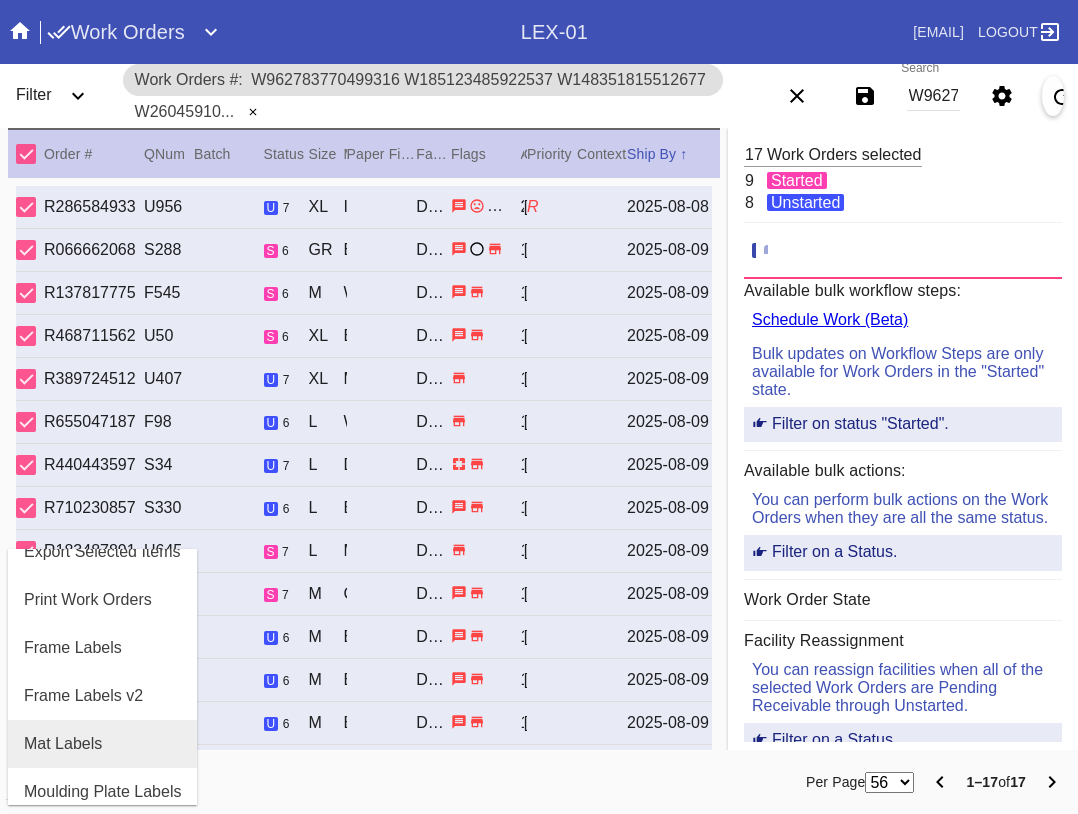 scroll, scrollTop: 100, scrollLeft: 0, axis: vertical 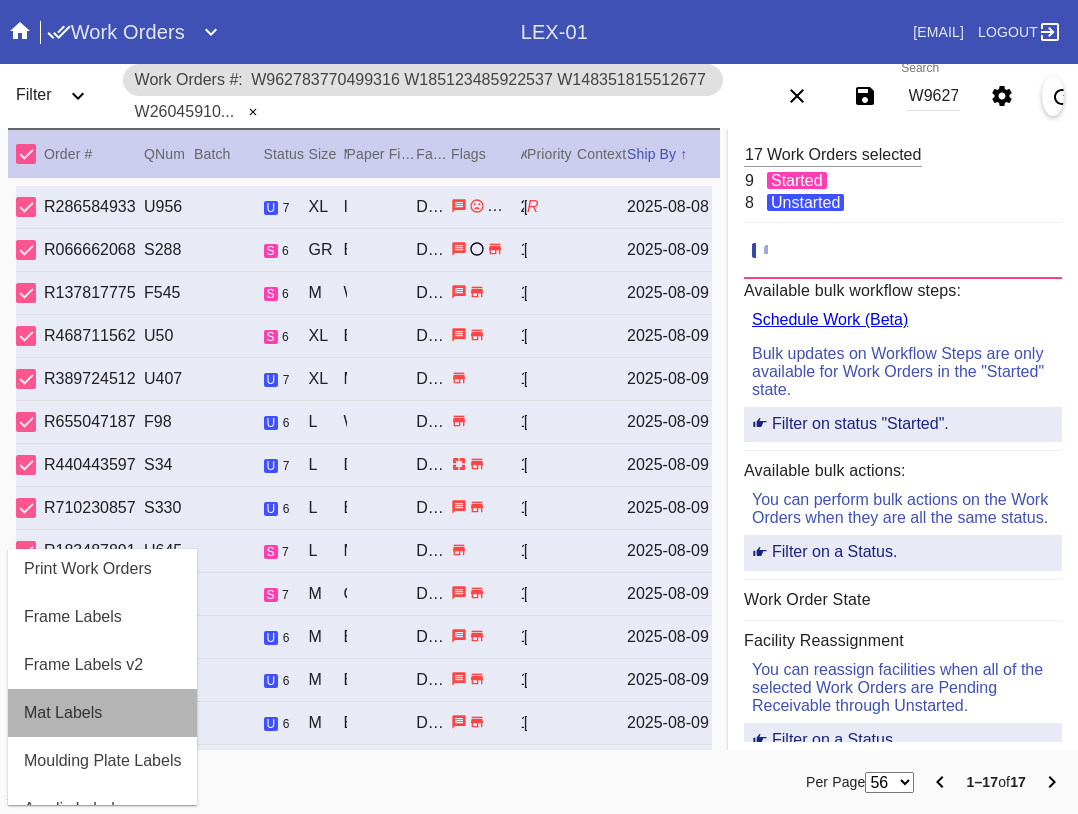 click on "Mat Labels" at bounding box center (63, 713) 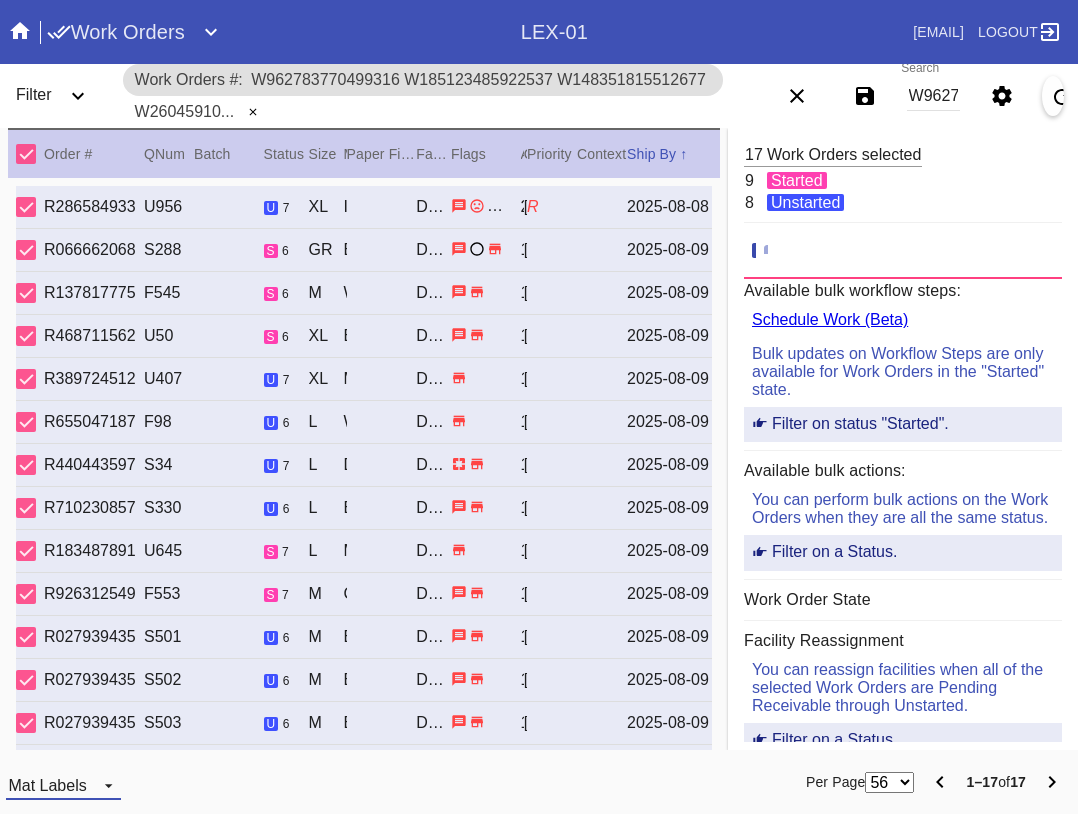 click on "Mat Labels" at bounding box center [47, 785] 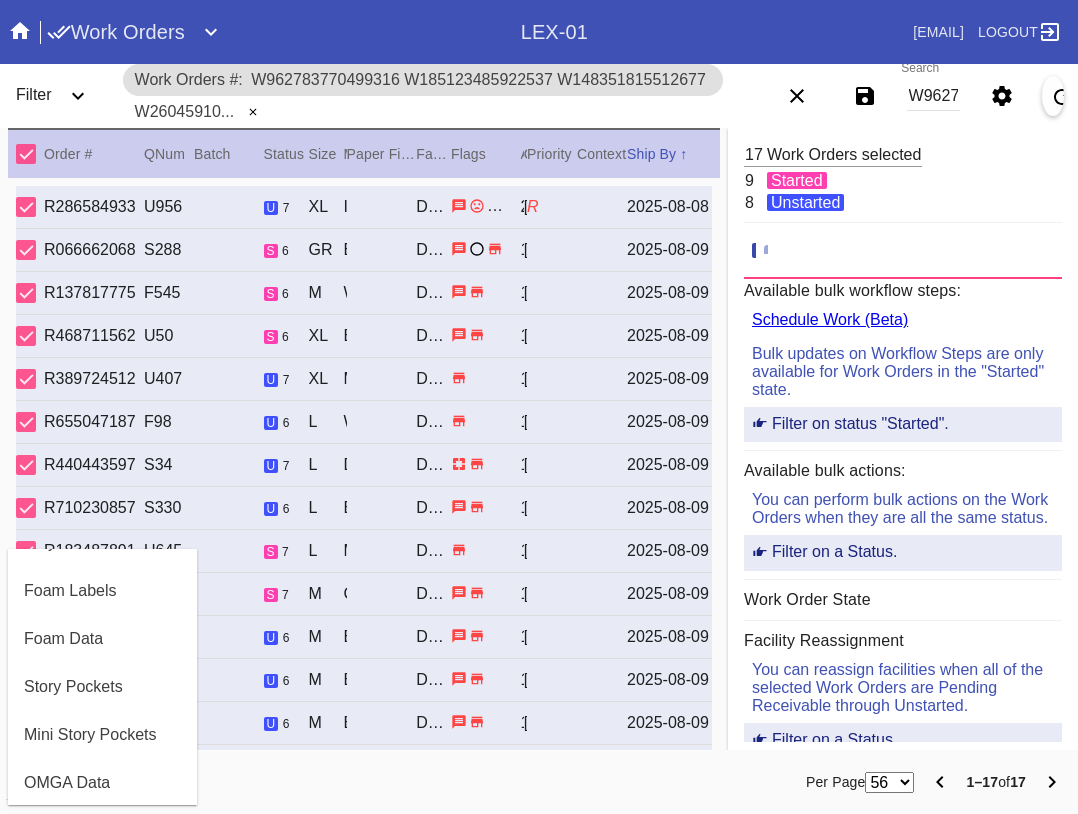 scroll, scrollTop: 464, scrollLeft: 0, axis: vertical 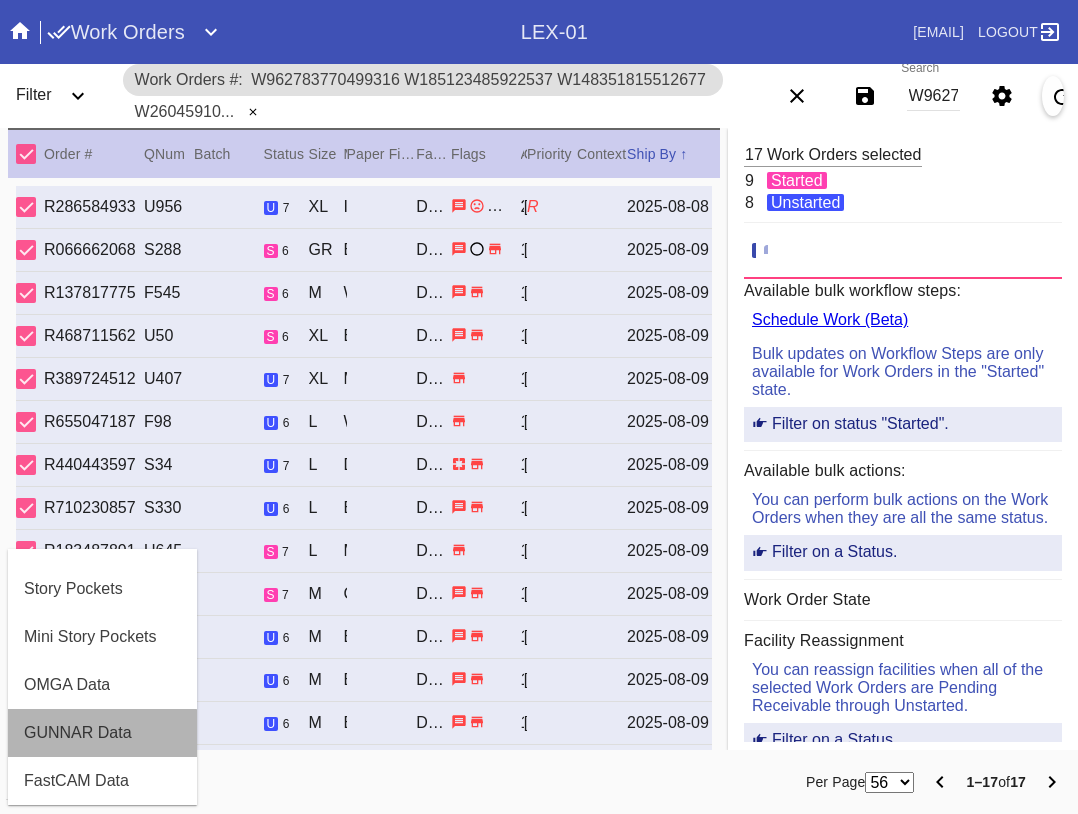 click on "GUNNAR Data" at bounding box center (102, 733) 